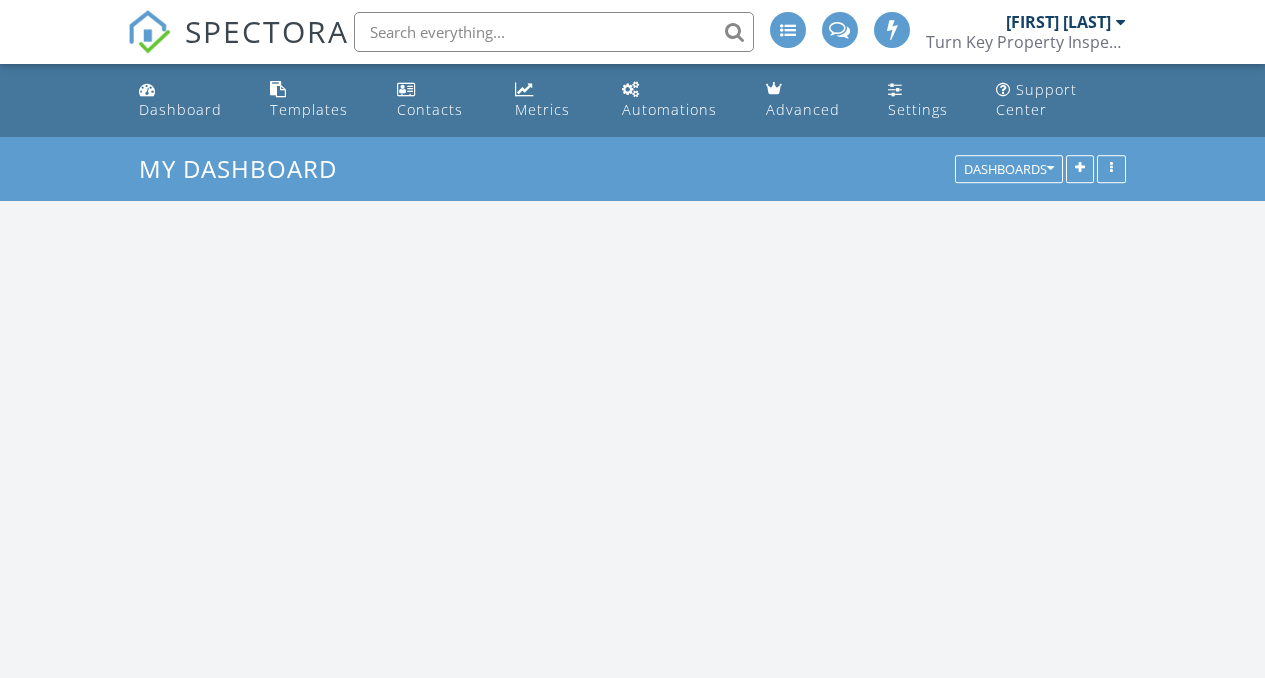 scroll, scrollTop: 0, scrollLeft: 0, axis: both 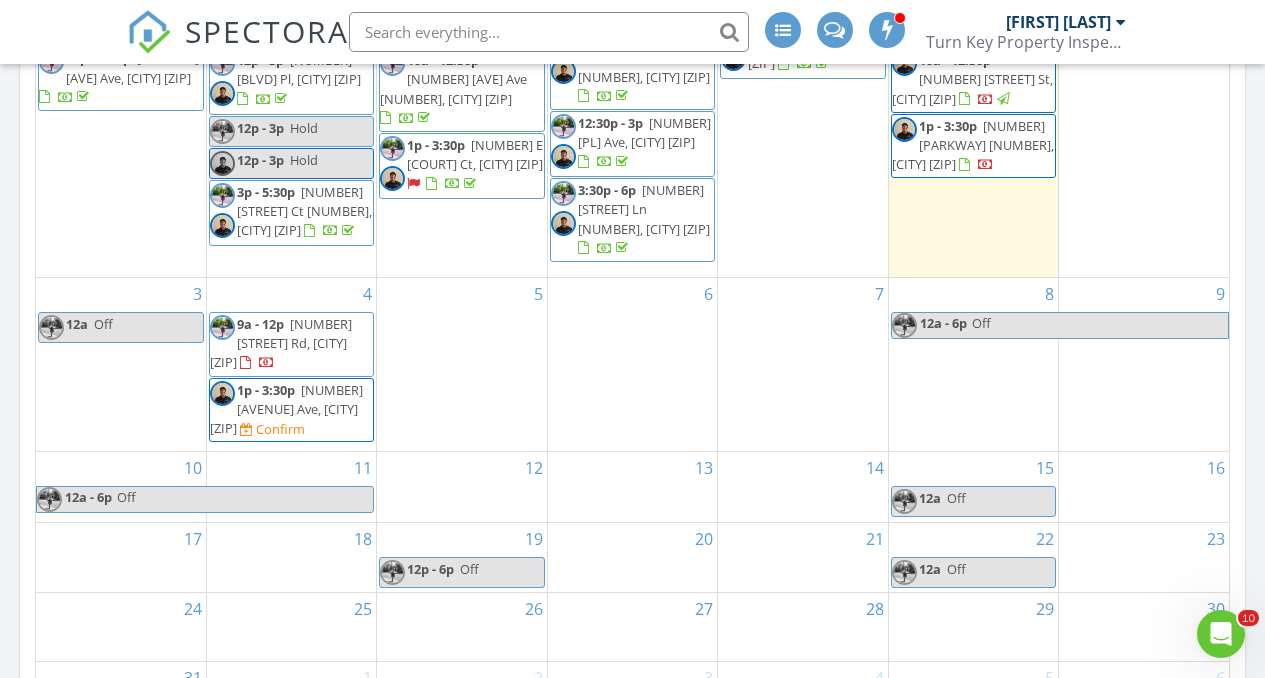 click on "121 Orange Ave, Chula Vista 91911" at bounding box center [286, 409] 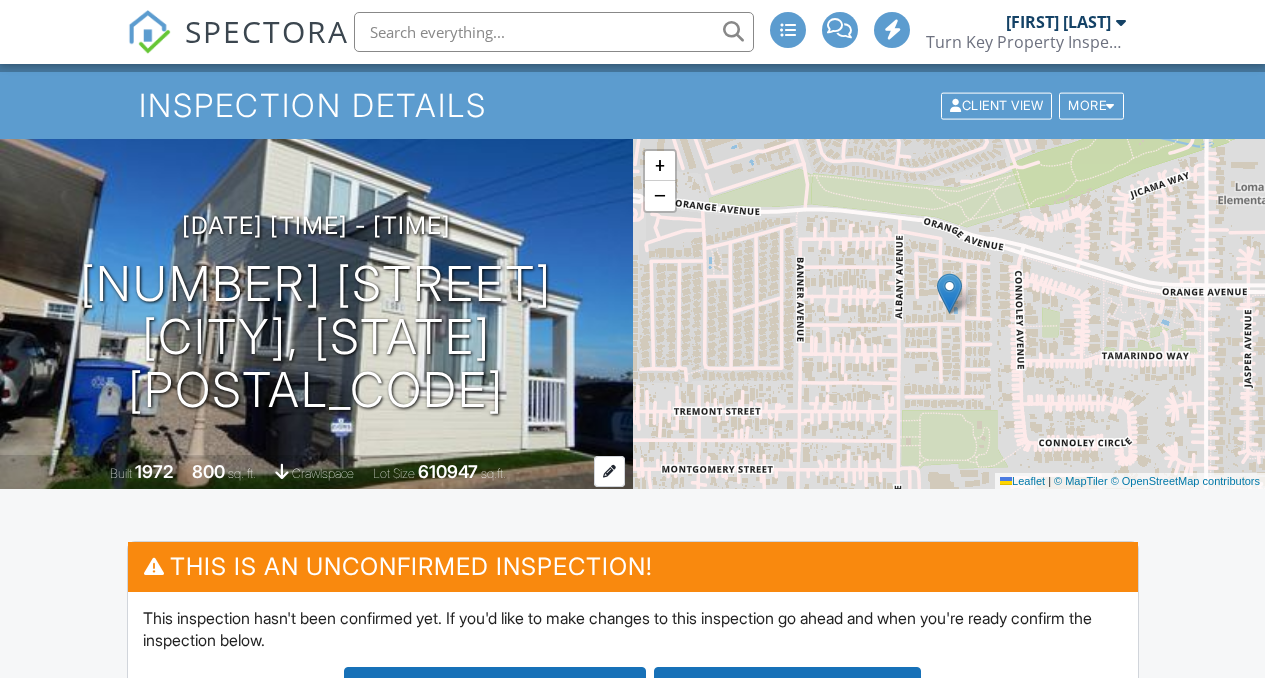 scroll, scrollTop: 123, scrollLeft: 0, axis: vertical 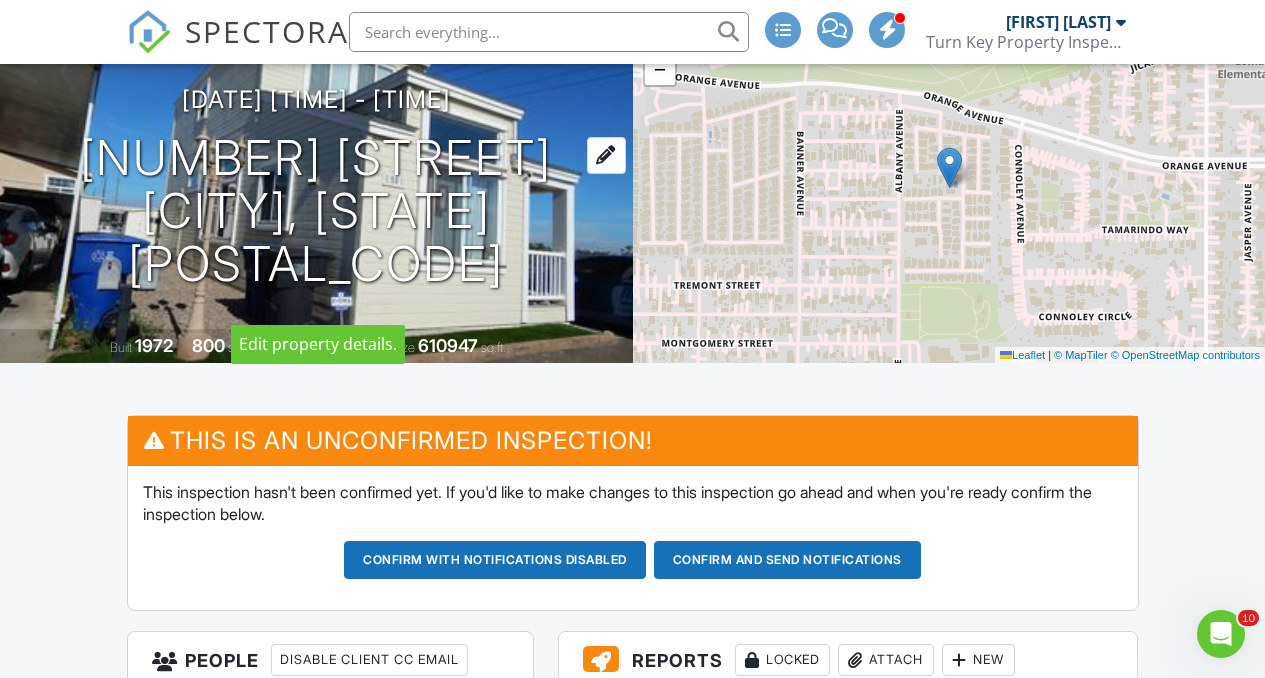 click at bounding box center (606, 155) 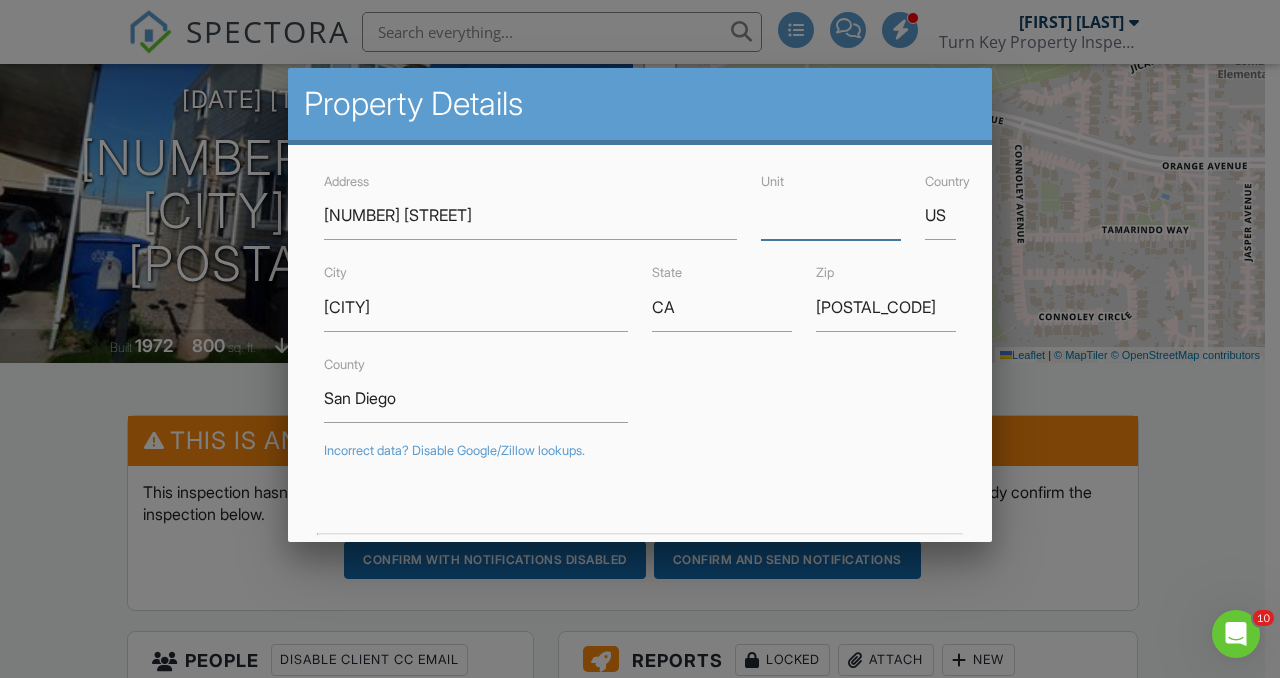 click on "Unit" at bounding box center (831, 215) 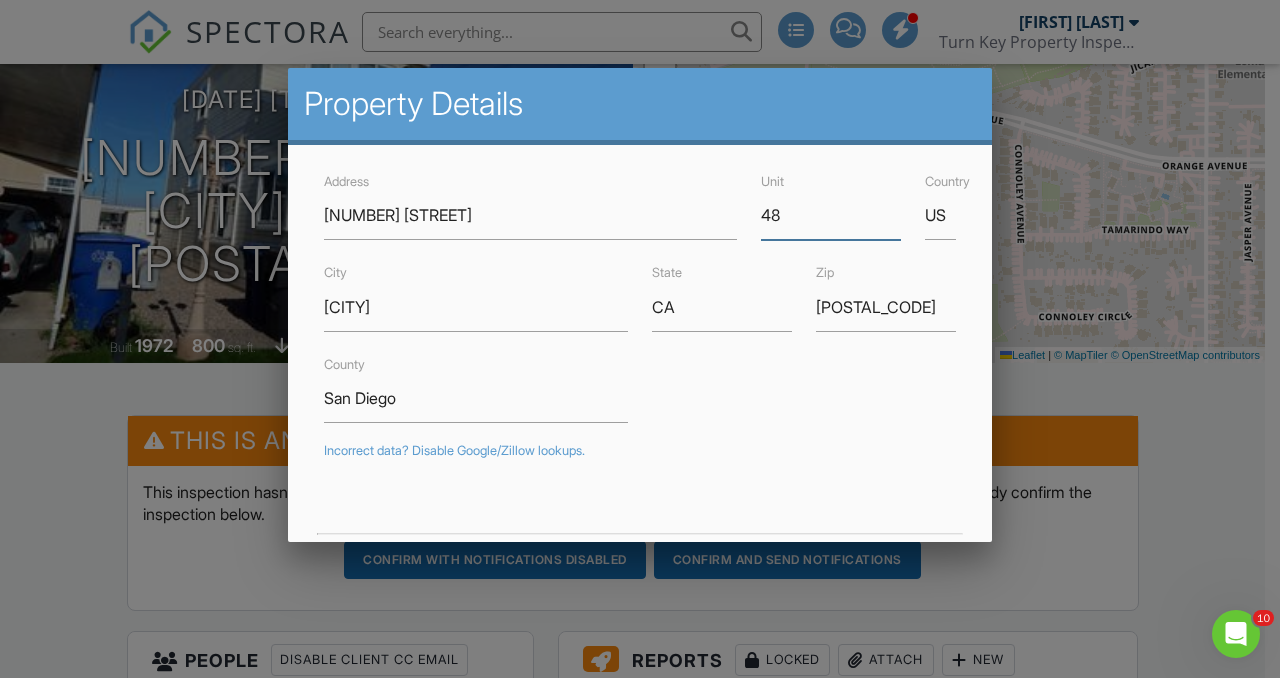 type on "48" 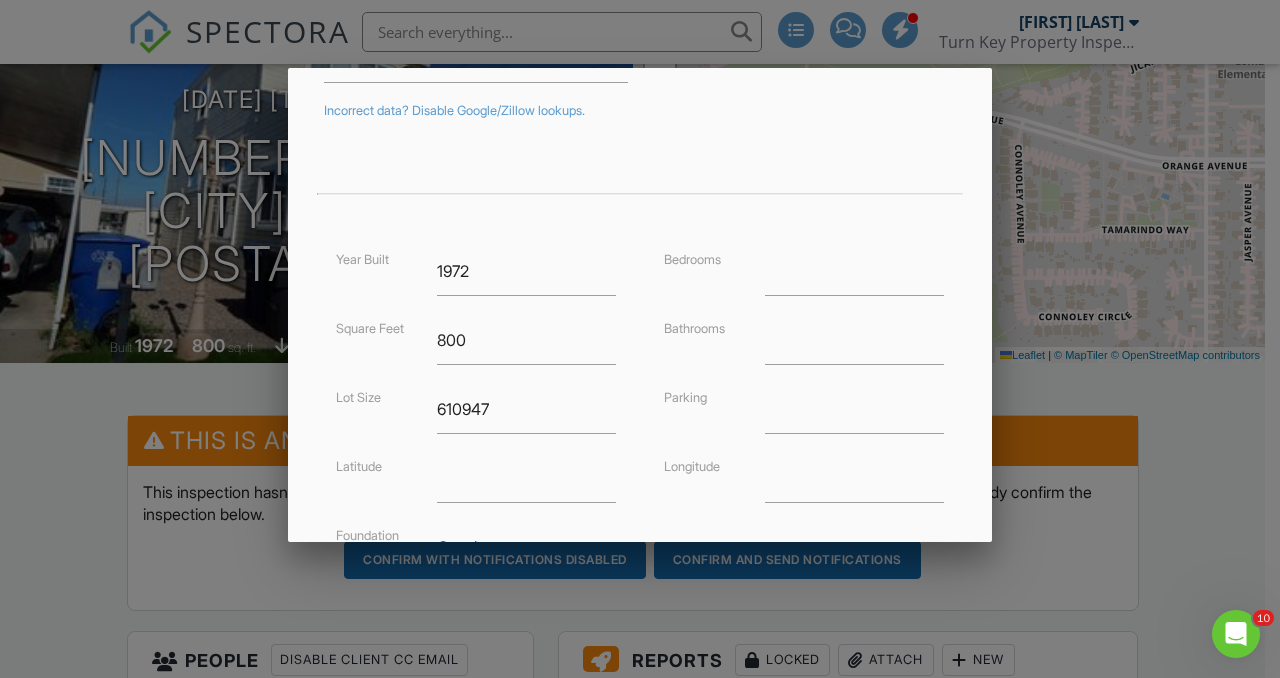 scroll, scrollTop: 350, scrollLeft: 0, axis: vertical 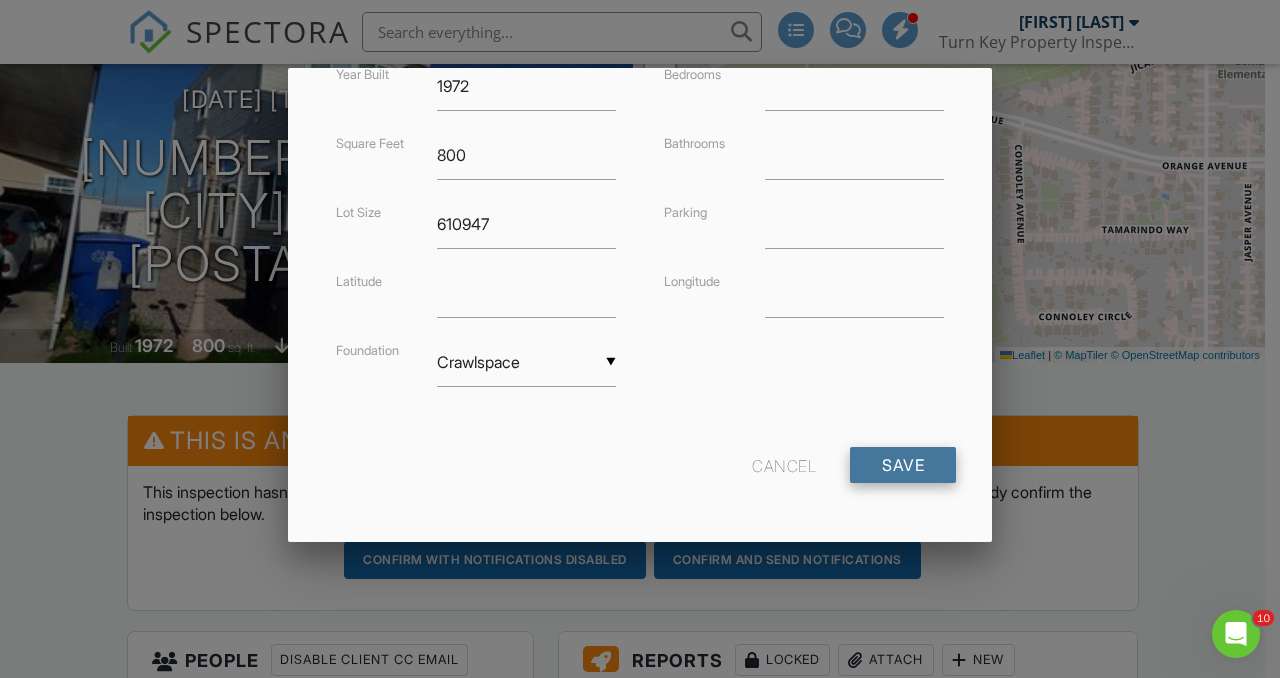 click on "Save" at bounding box center (903, 465) 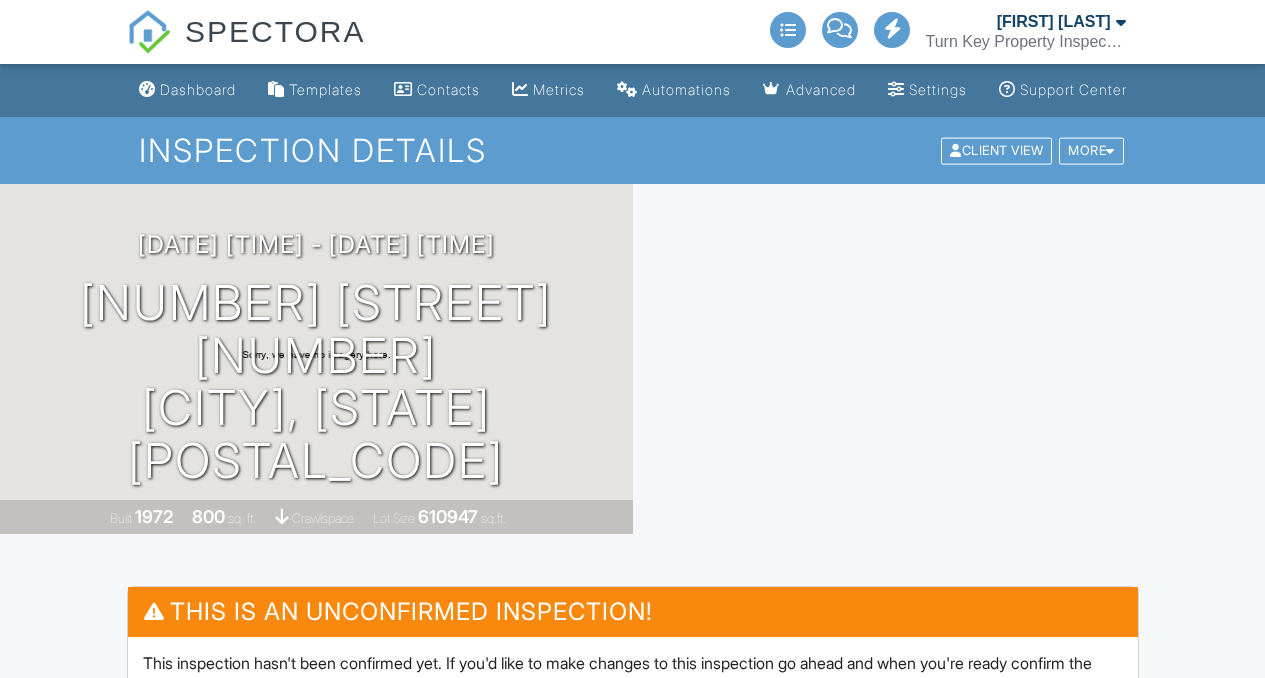 scroll, scrollTop: 0, scrollLeft: 0, axis: both 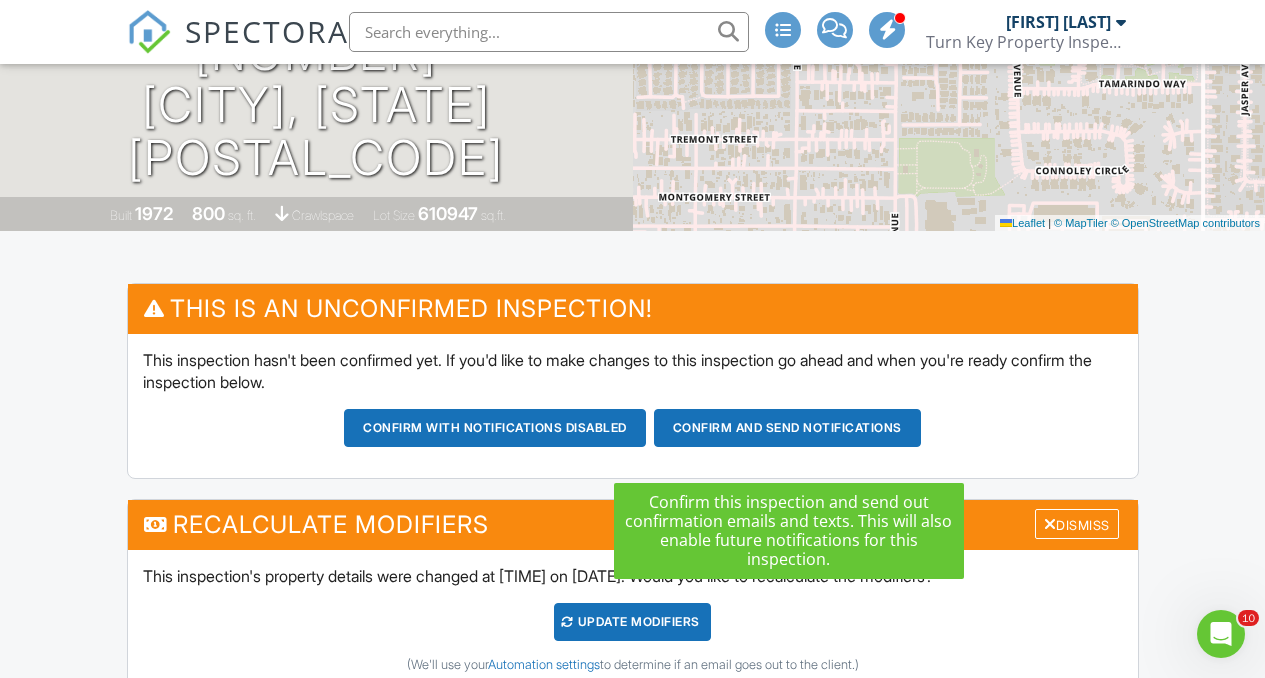 click on "Confirm and send notifications" at bounding box center [495, 428] 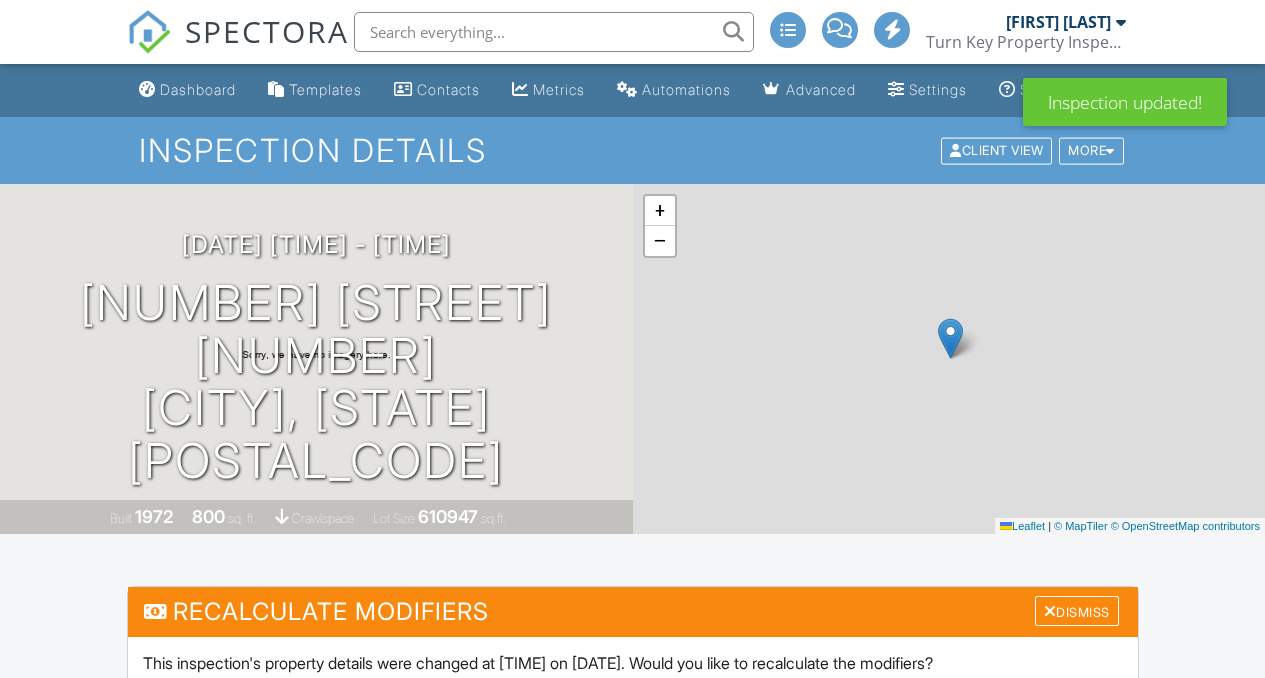 scroll, scrollTop: 0, scrollLeft: 0, axis: both 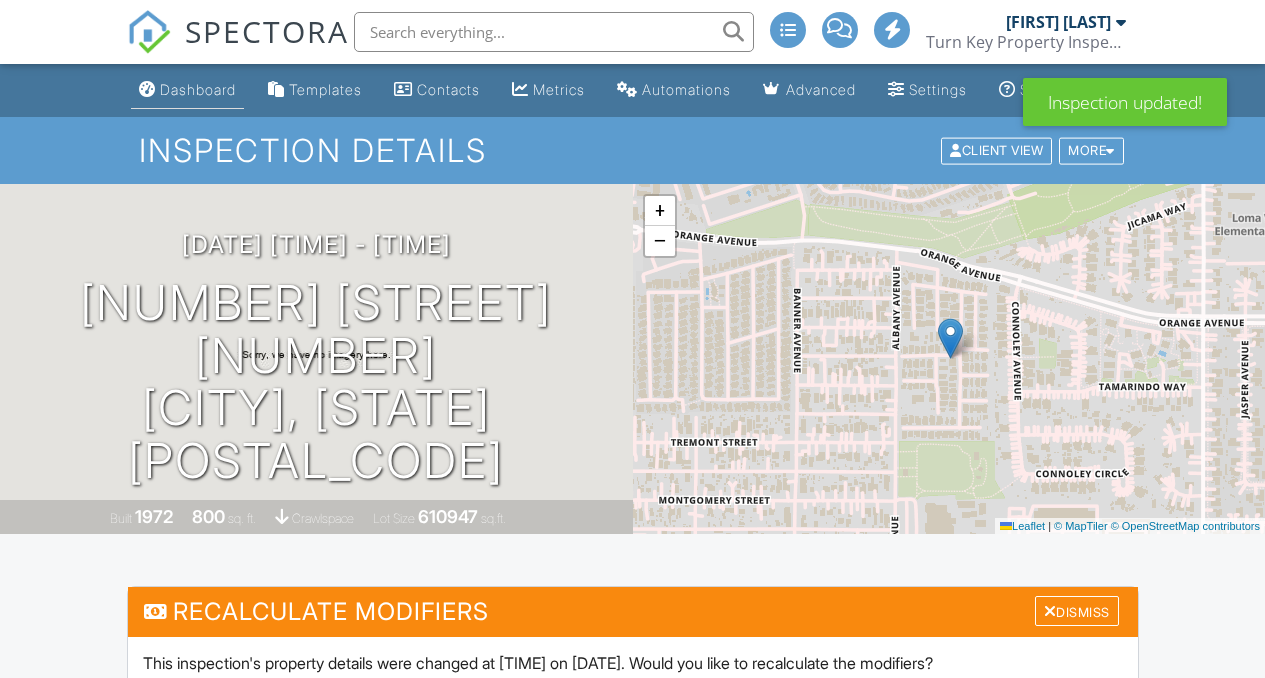click on "Dashboard" at bounding box center [198, 89] 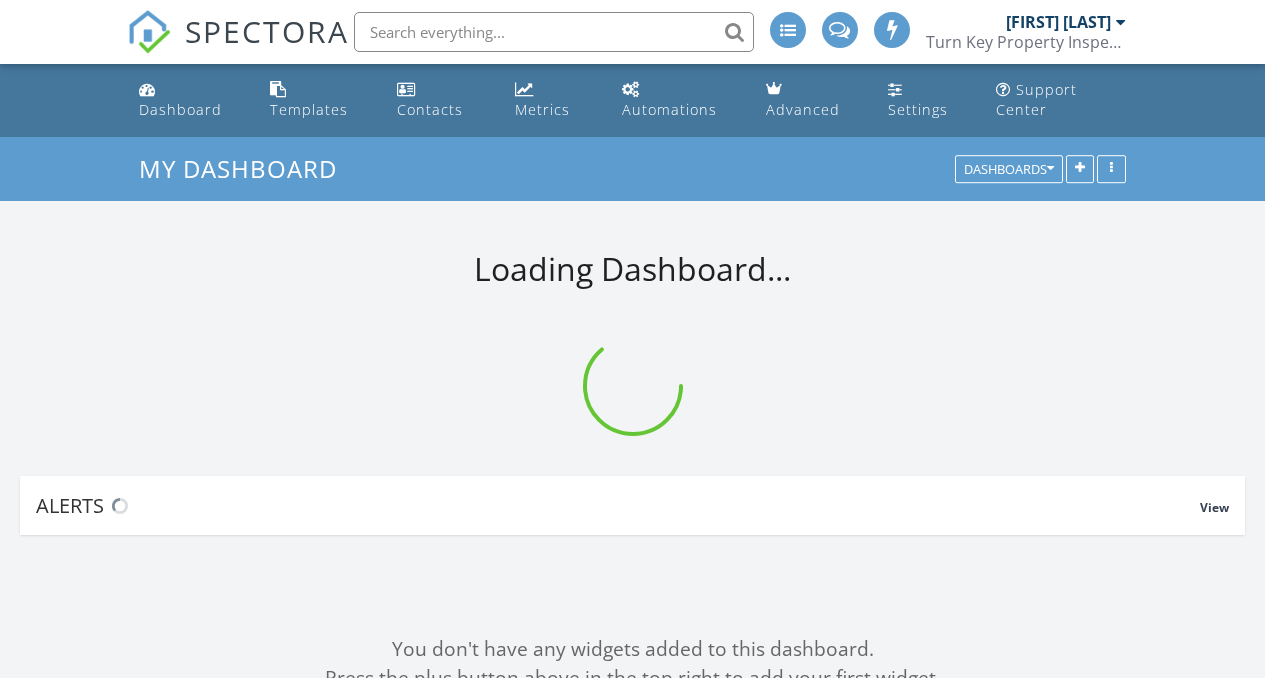 scroll, scrollTop: 0, scrollLeft: 0, axis: both 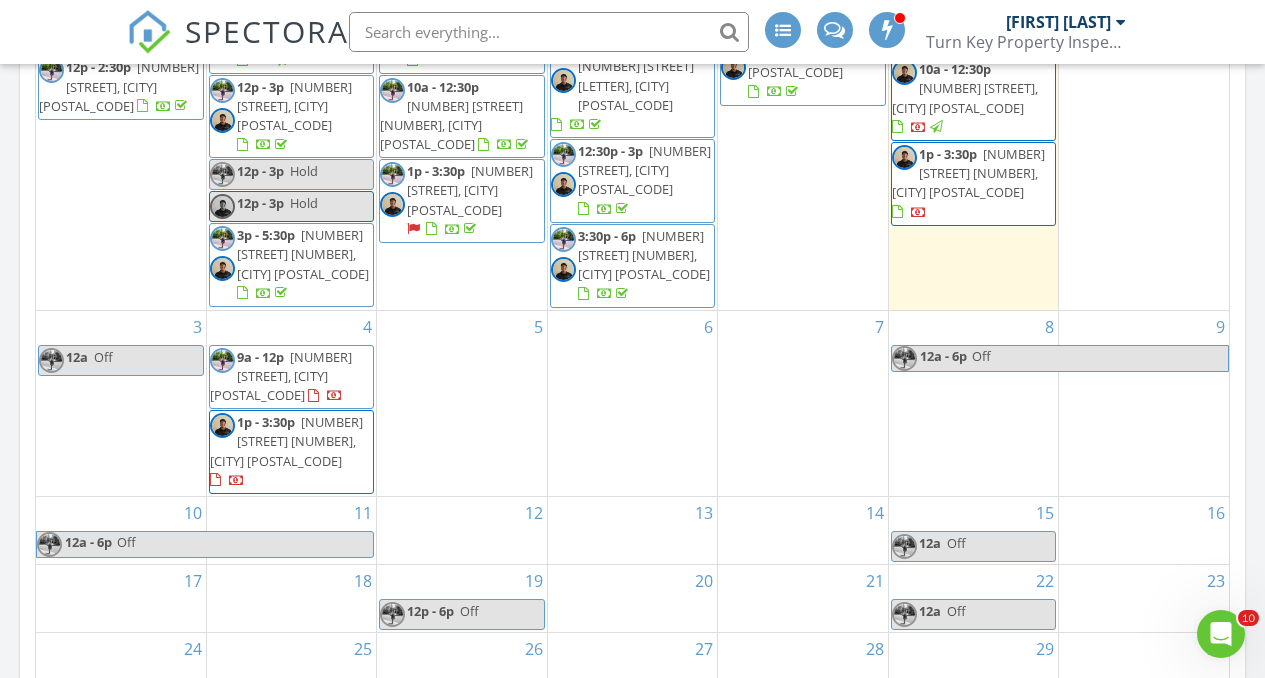 click on "[TIME] for [NAME]
[TIME]
[NUMBER] [STREET] [NUMBER], [CITY] [POSTAL_CODE]
[TIME]
[NUMBER] [STREET] [NUMBER], [CITY] [POSTAL_CODE]" at bounding box center [291, 403] 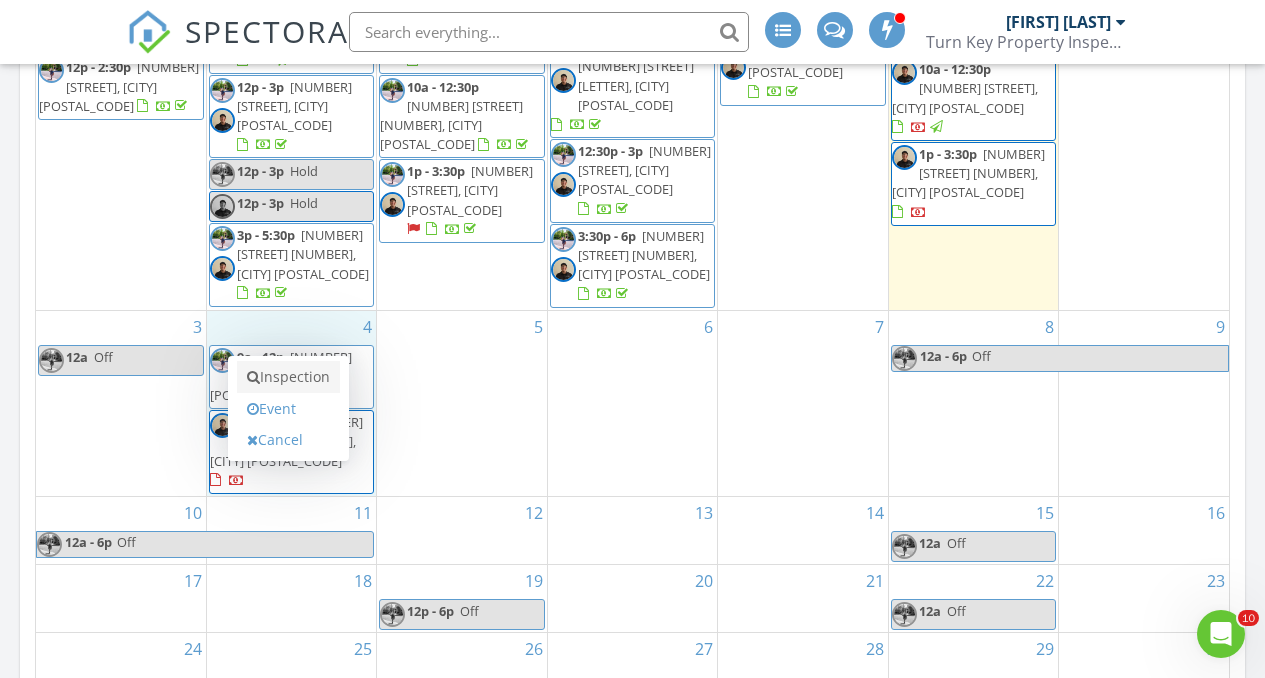 click on "Inspection" at bounding box center [288, 377] 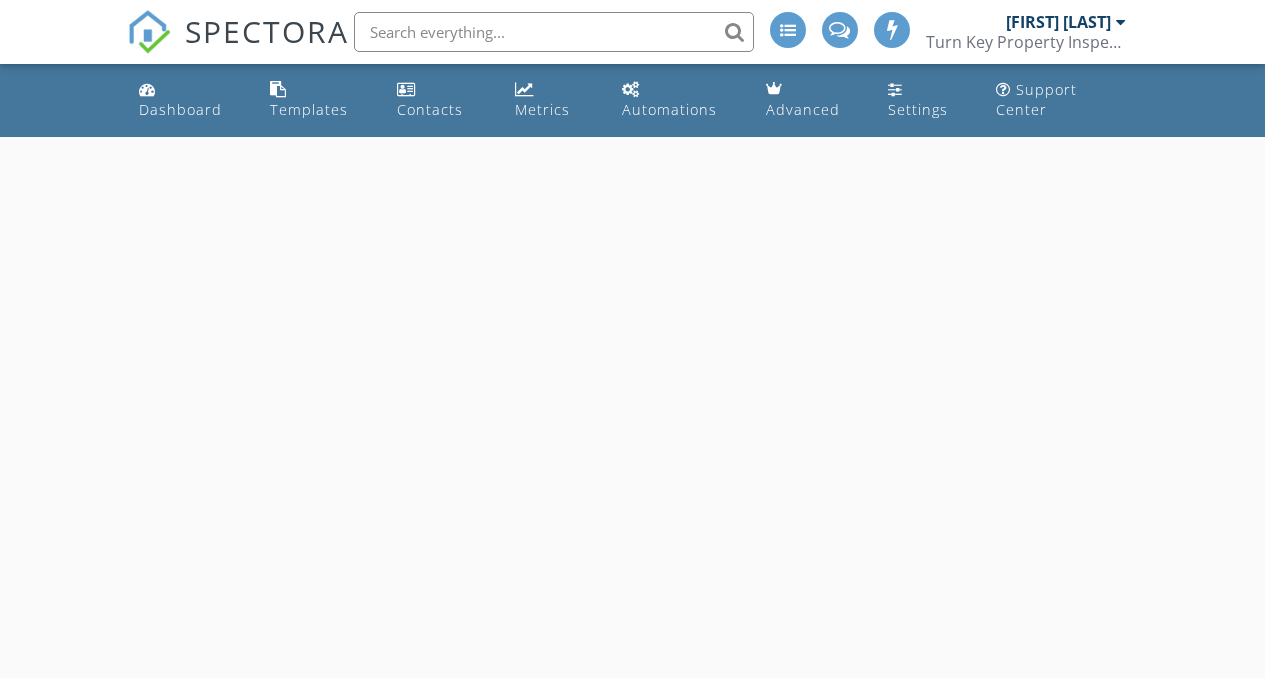 scroll, scrollTop: 0, scrollLeft: 0, axis: both 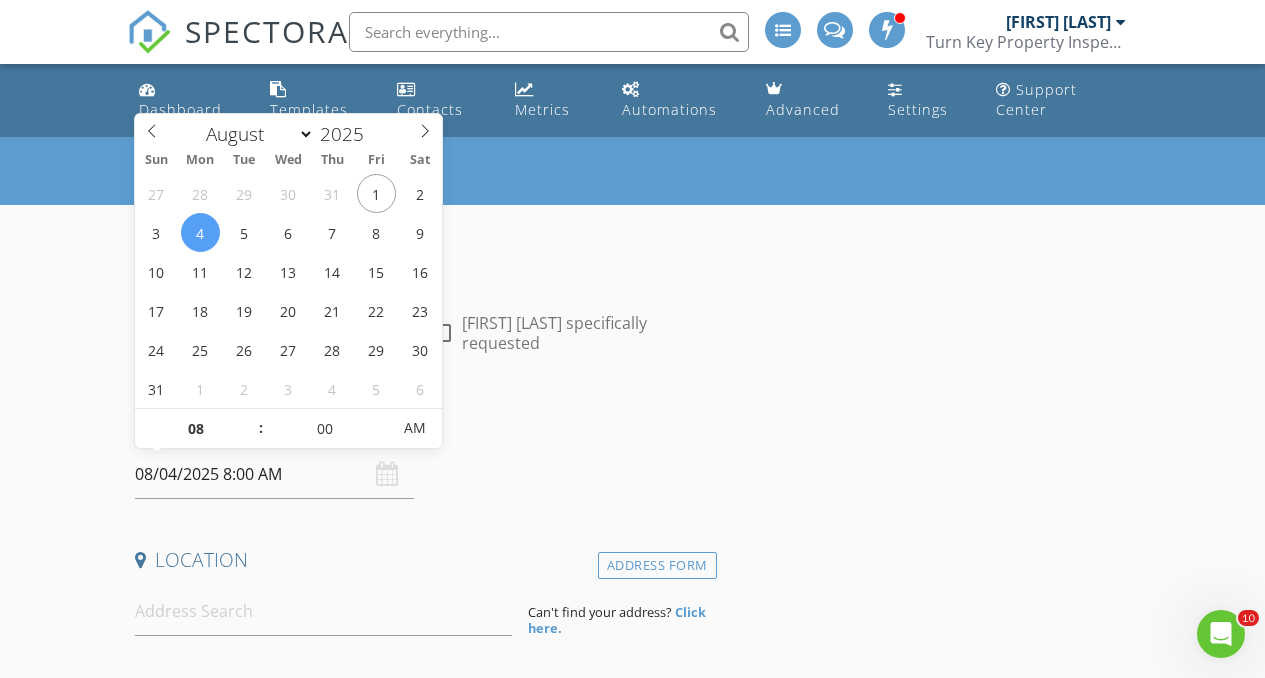 click on "08/04/2025 8:00 AM" at bounding box center (274, 474) 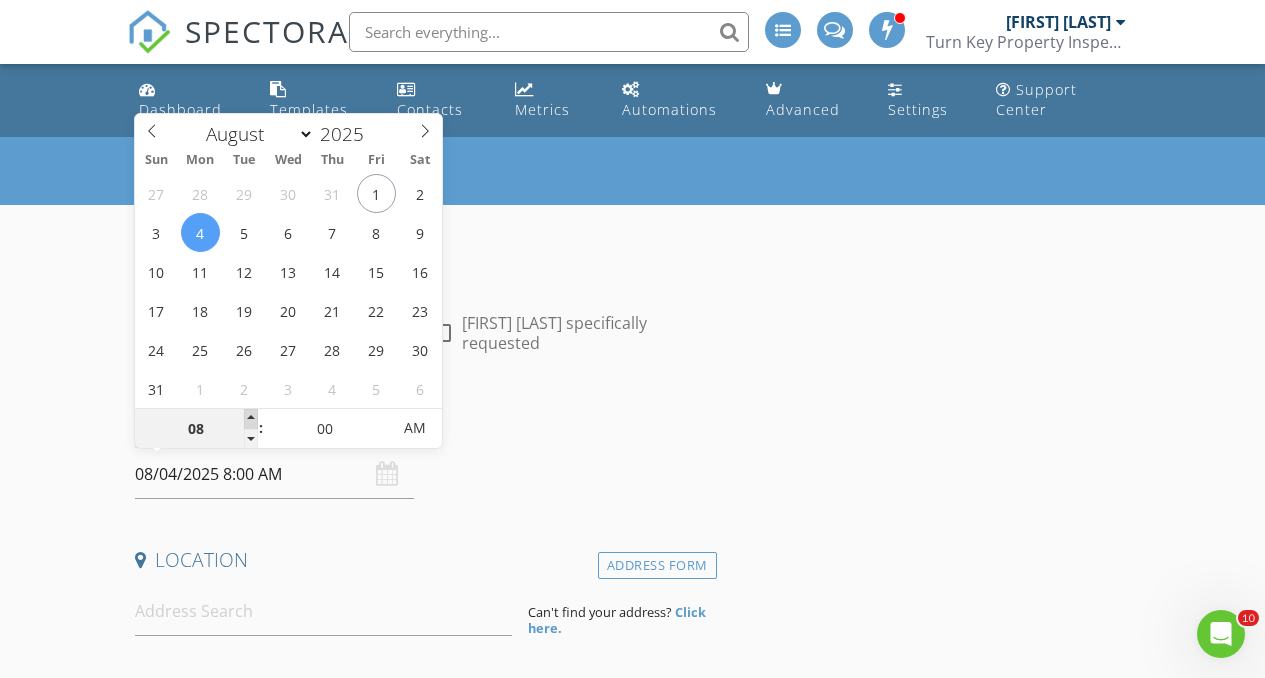 type on "09" 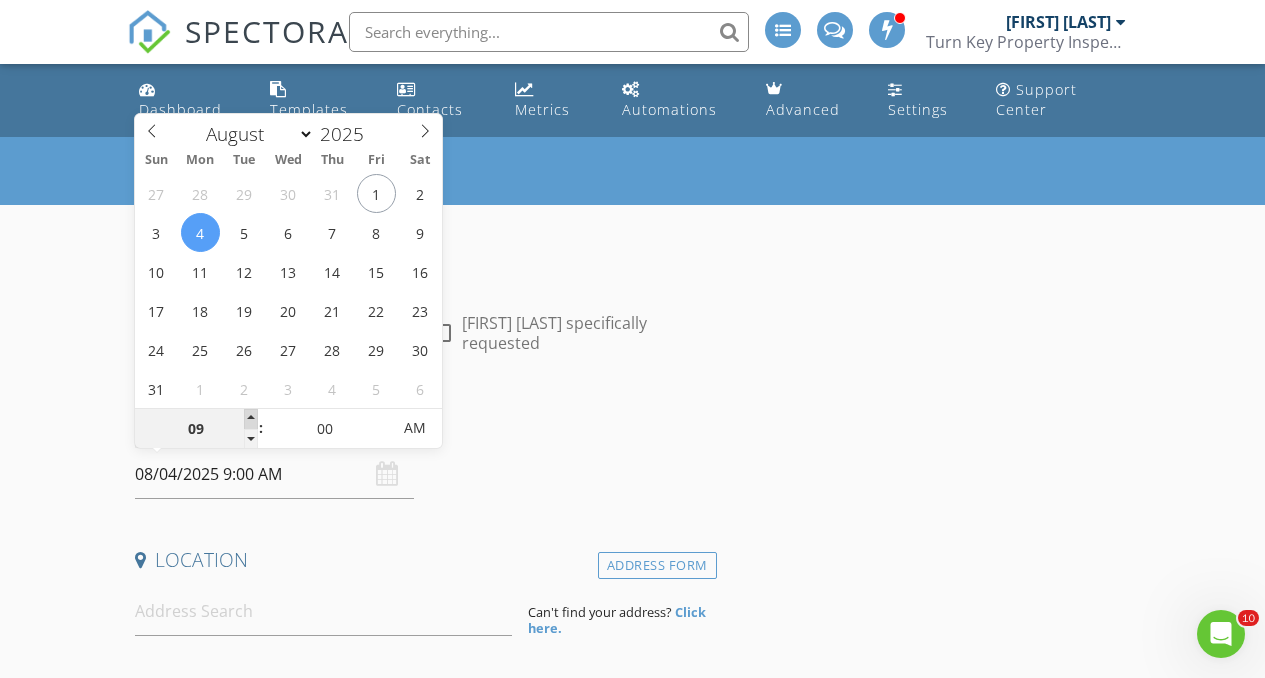 click at bounding box center (251, 419) 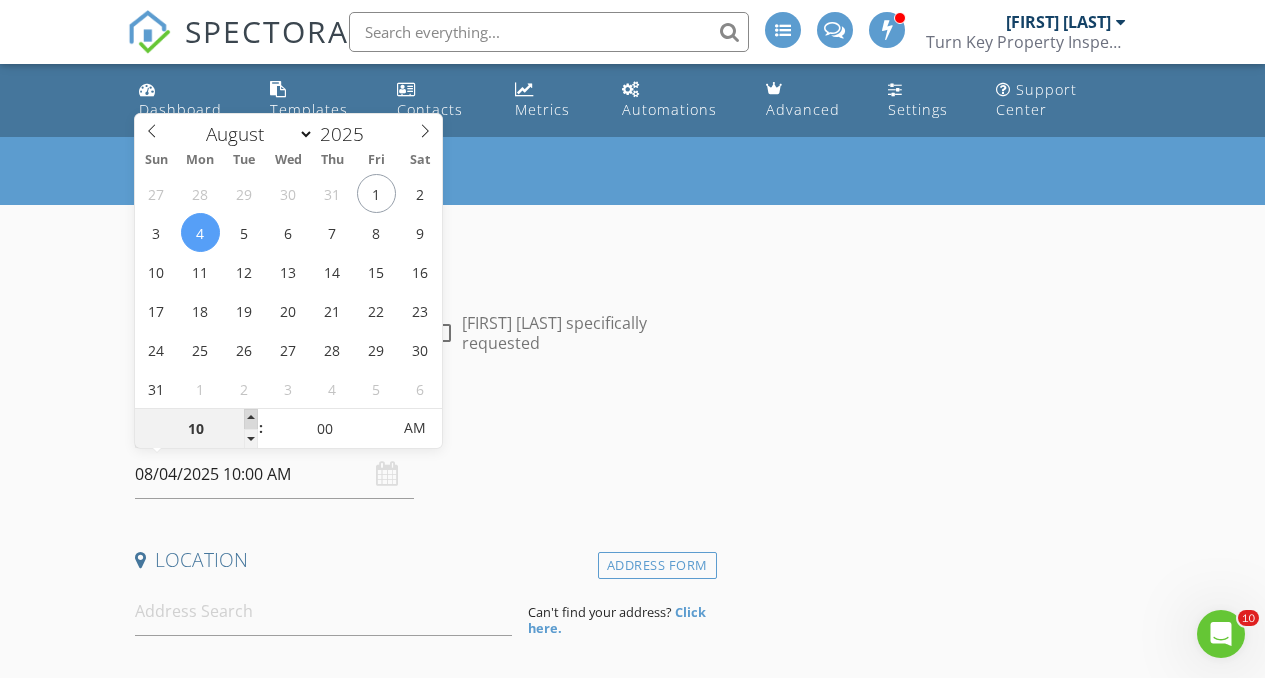 click at bounding box center (251, 419) 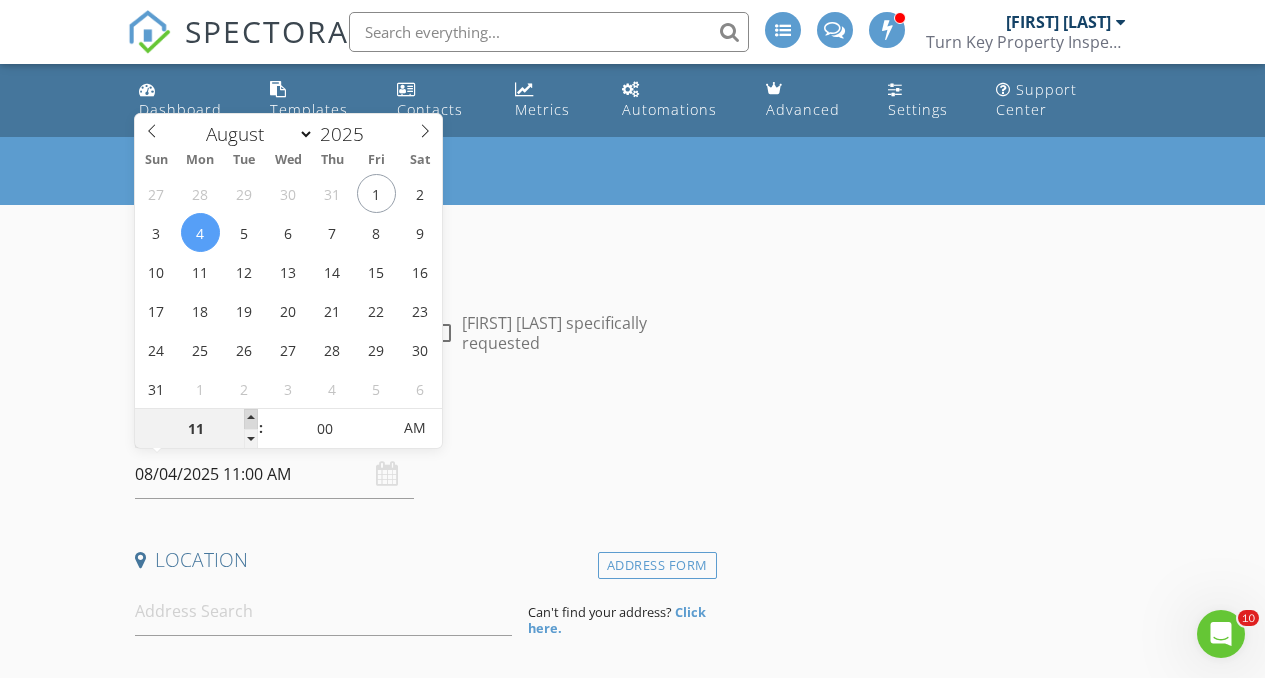 click at bounding box center (251, 419) 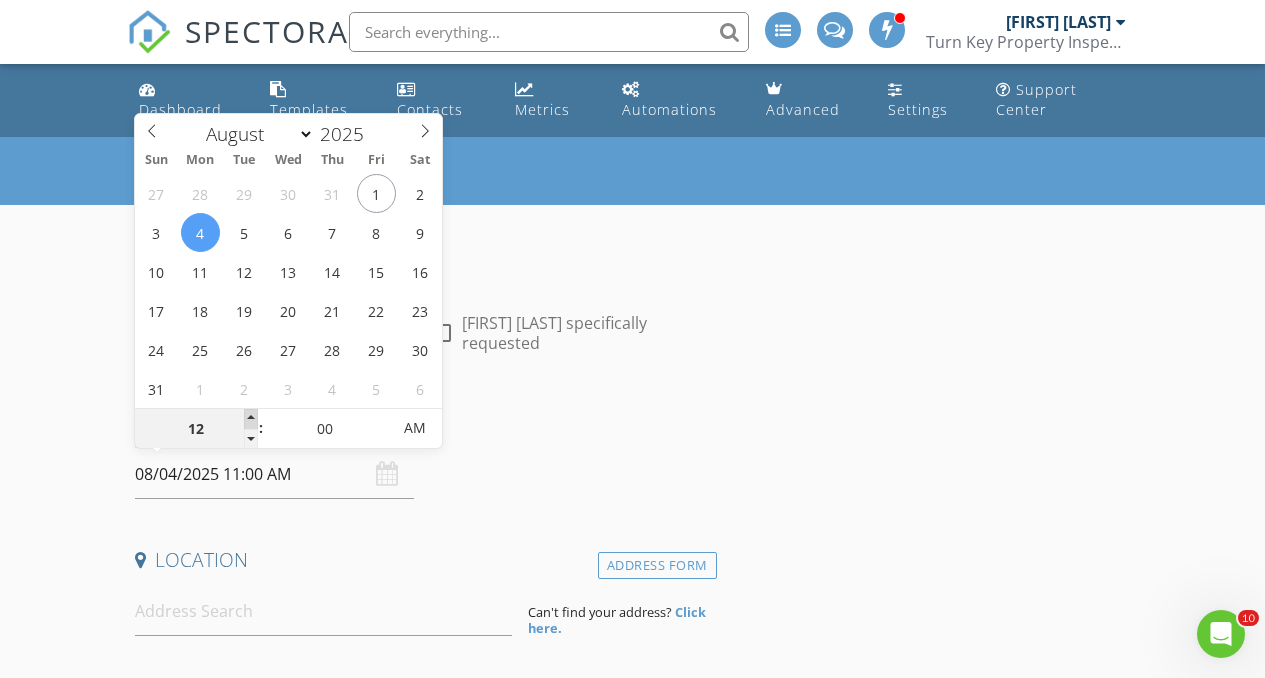 type on "08/04/2025 12:00 PM" 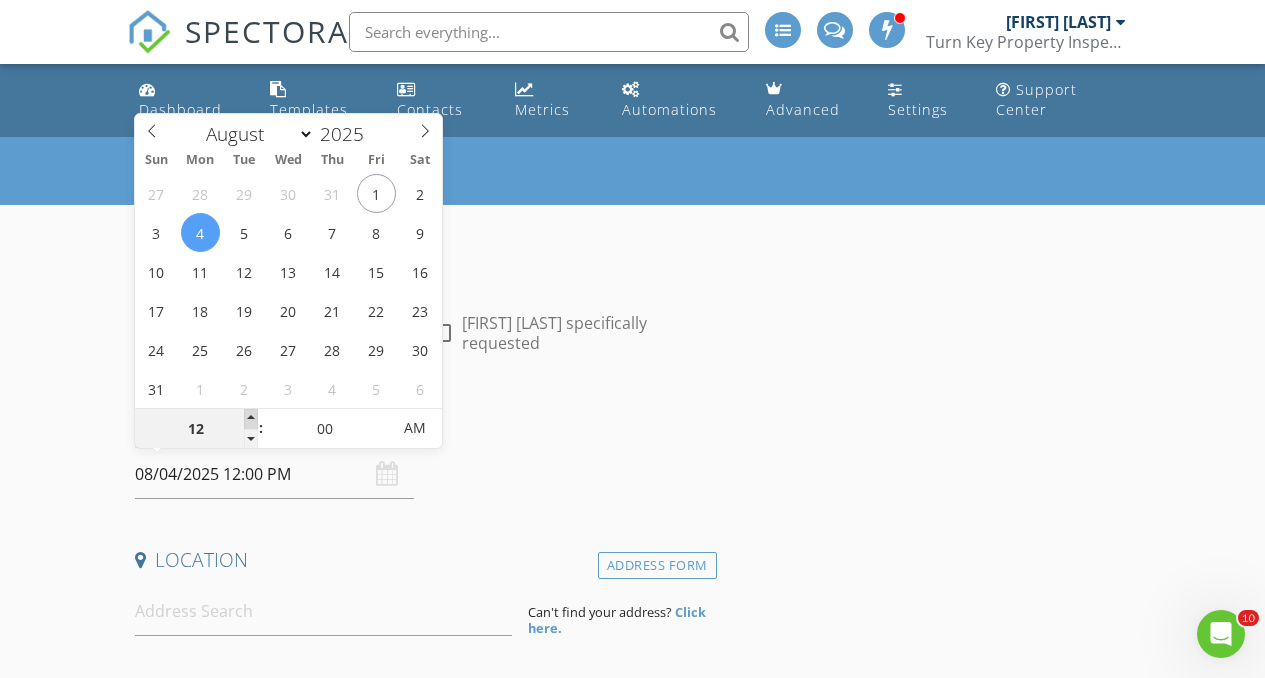 click at bounding box center (251, 419) 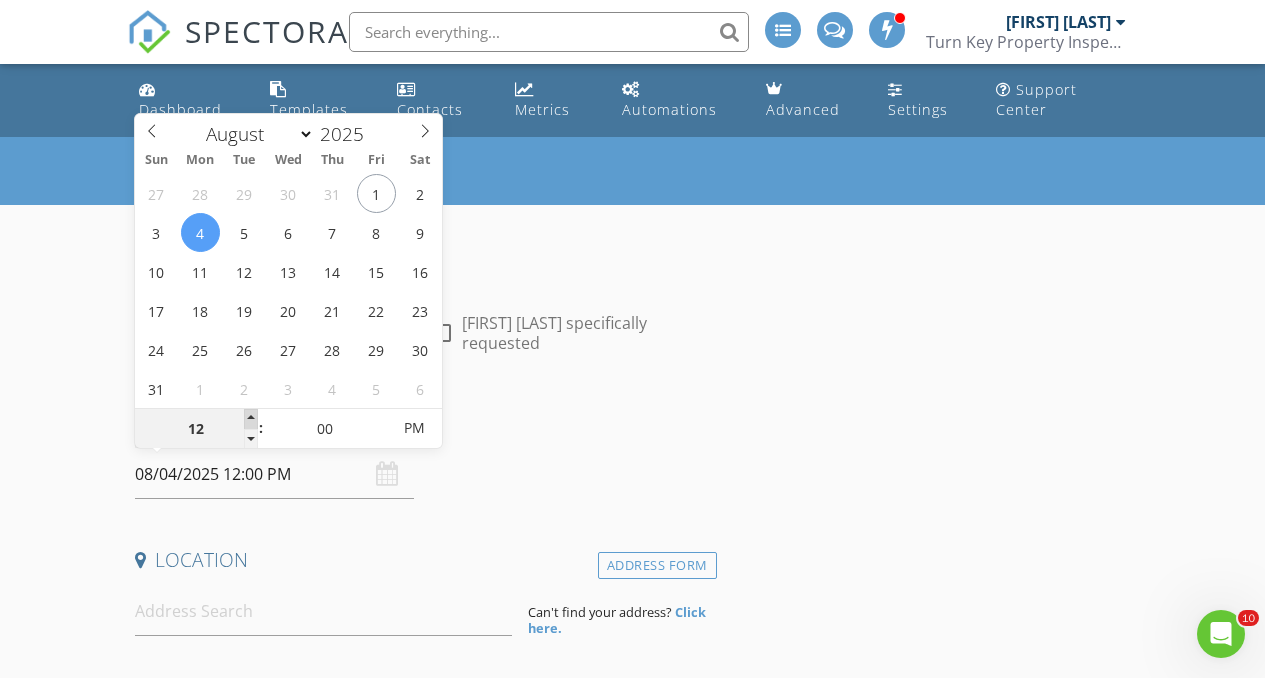 type on "01" 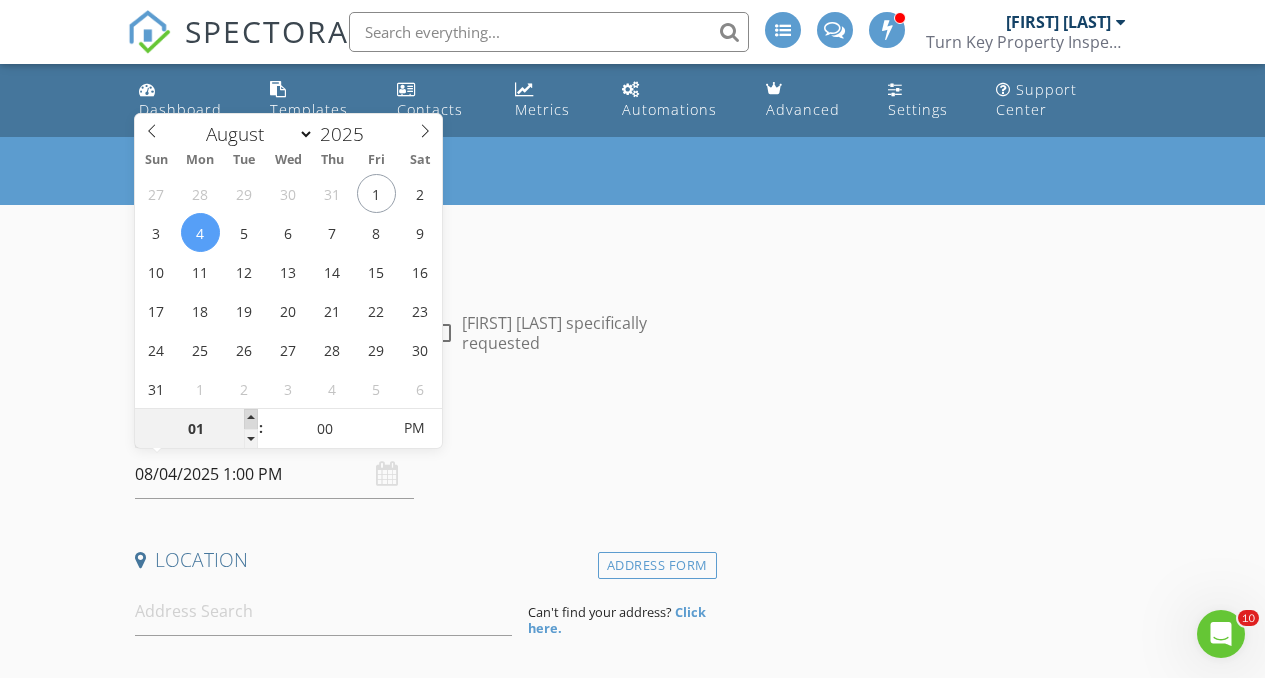 click at bounding box center [251, 419] 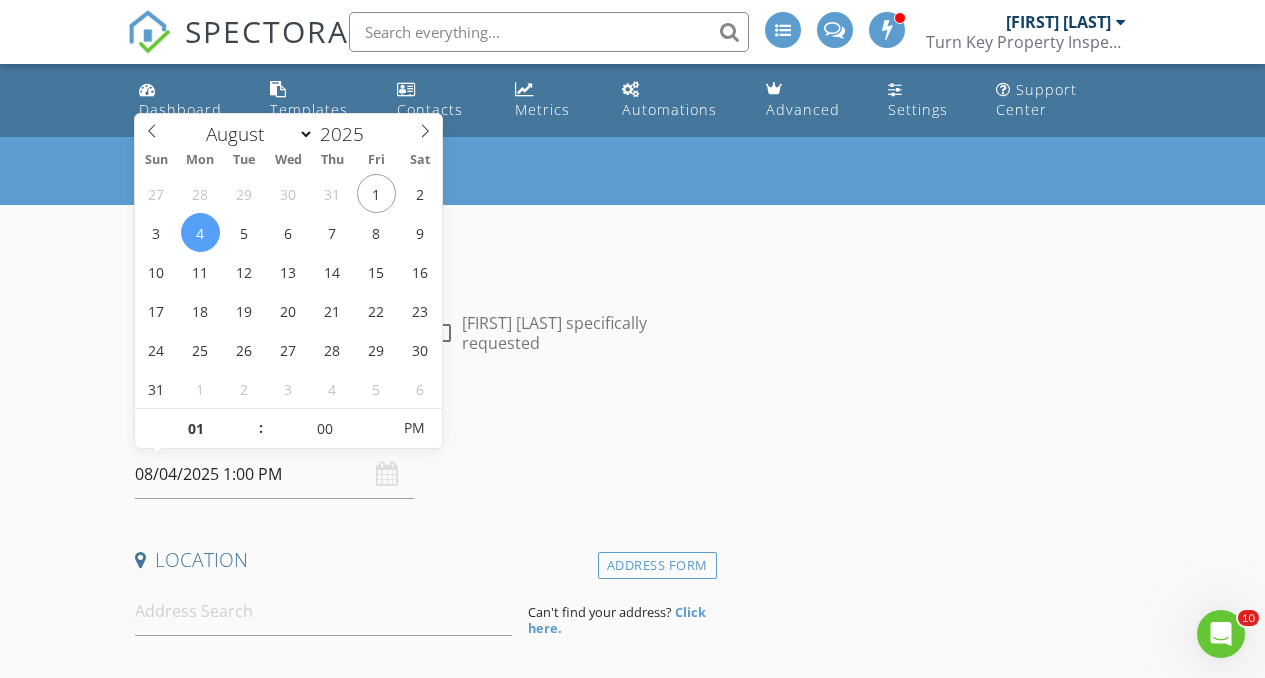 click on "New Inspection
INSPECTOR(S)
check_box   Anthony Flores   PRIMARY   check_box_outline_blank   Anthony V. Flores     check_box_outline_blank   Philip Reams     Anthony Flores arrow_drop_down   check_box_outline_blank Anthony Flores specifically requested
Date/Time
08/04/2025 1:00 PM
Location
Address Form       Can't find your address?   Click here.
client
check_box Enable Client CC email for this inspection   Client Search     check_box_outline_blank Client is a Company/Organization     First Name   Last Name   Email   CC Email   Phone         Tags         Notes   Private Notes
ADD ADDITIONAL client
SERVICES
check_box_outline_blank   Turn-Key Residential Inspection   Complete Home Inspection by a Certified Master Home Inspector check_box_outline_blank" at bounding box center [632, 1832] 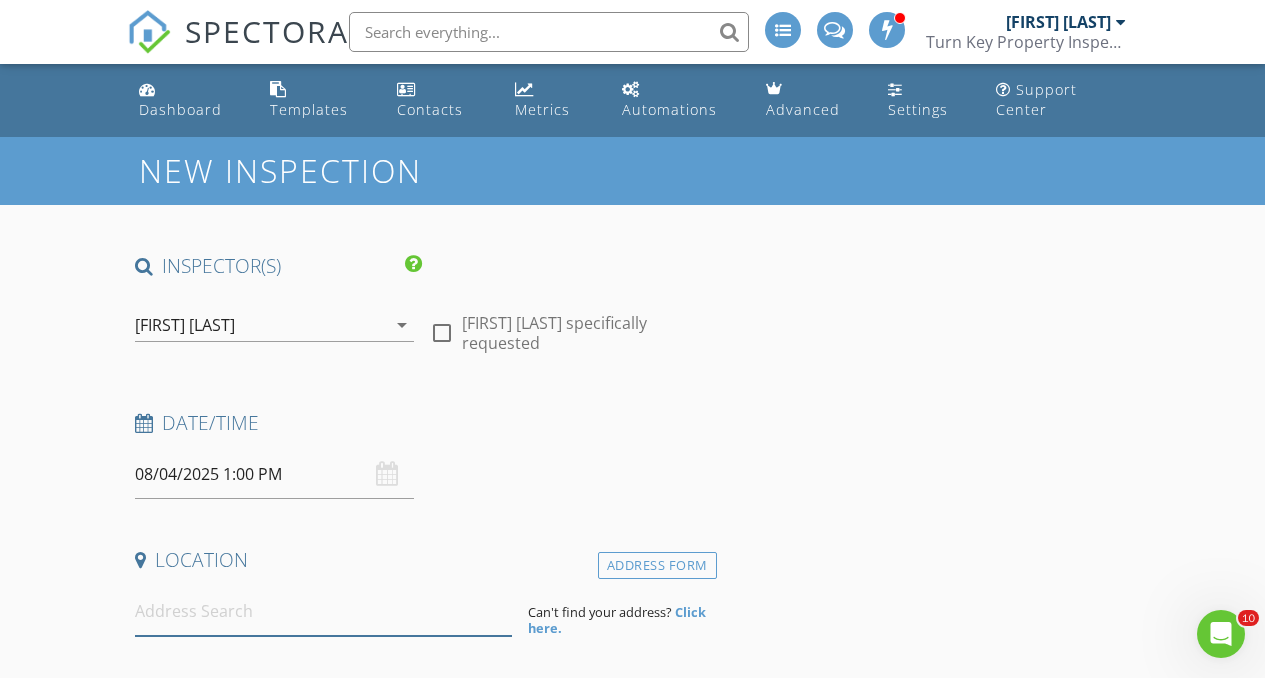 click at bounding box center (324, 611) 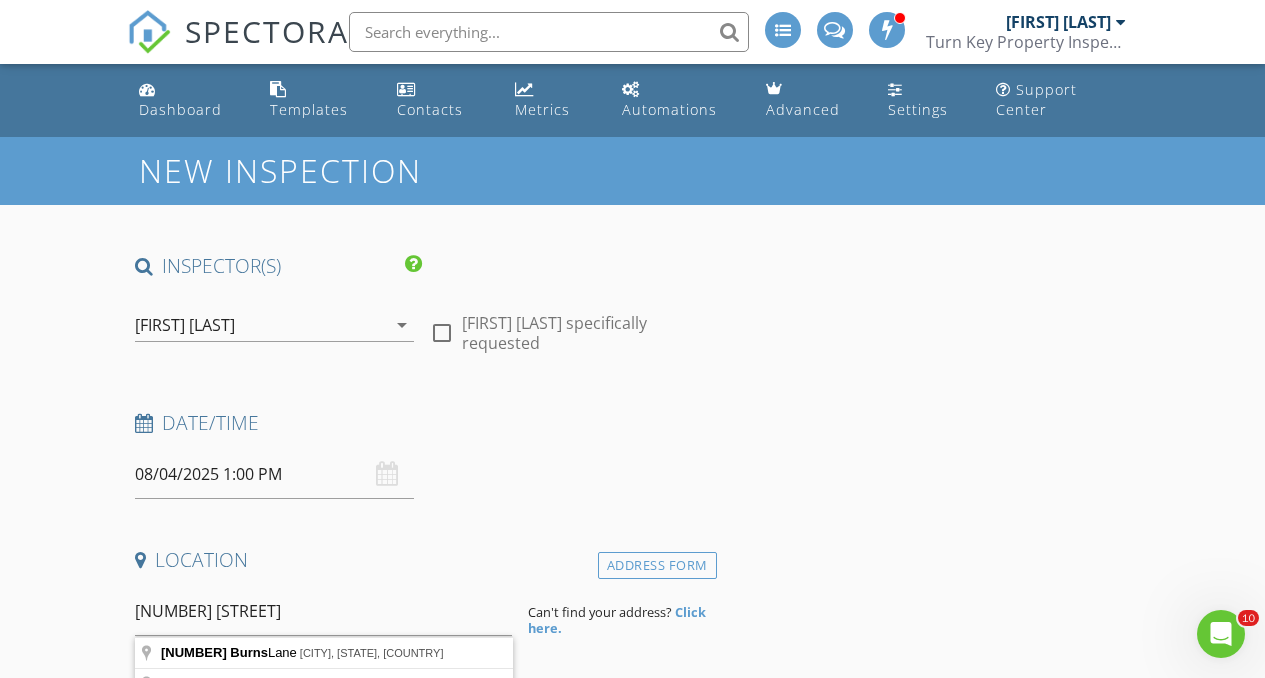 type on "1483 Burns Lane, San Jacinto, CA, USA" 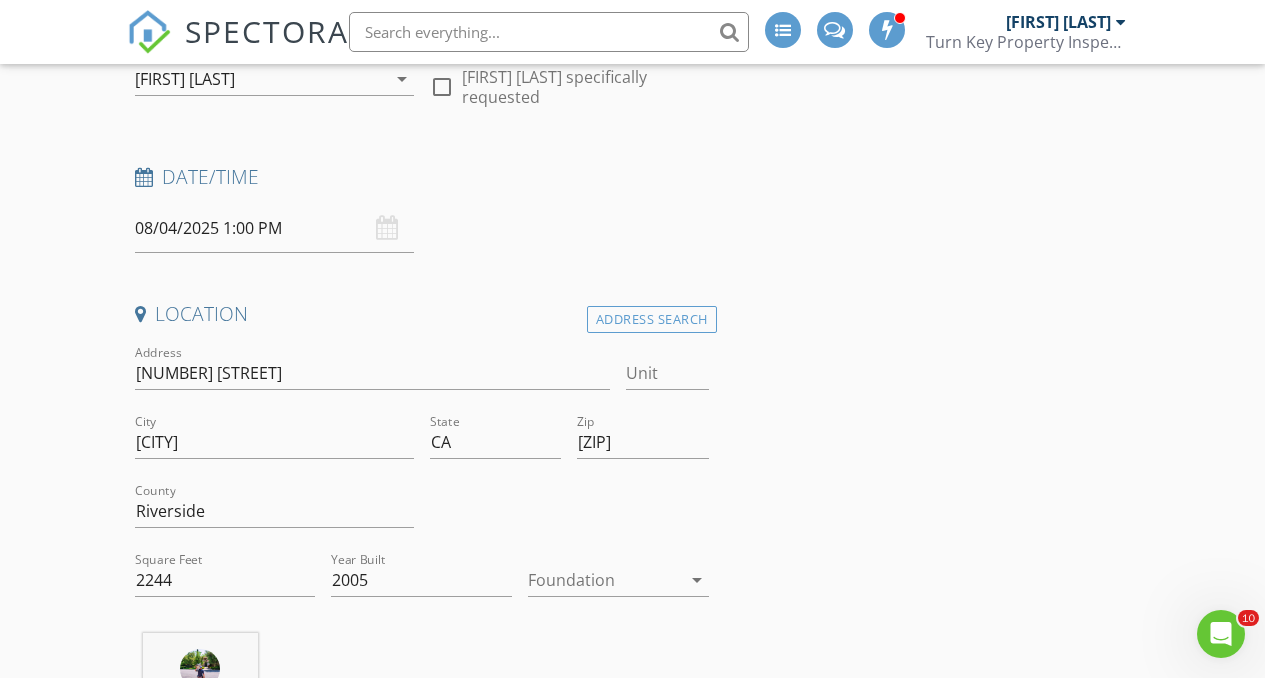 scroll, scrollTop: 248, scrollLeft: 0, axis: vertical 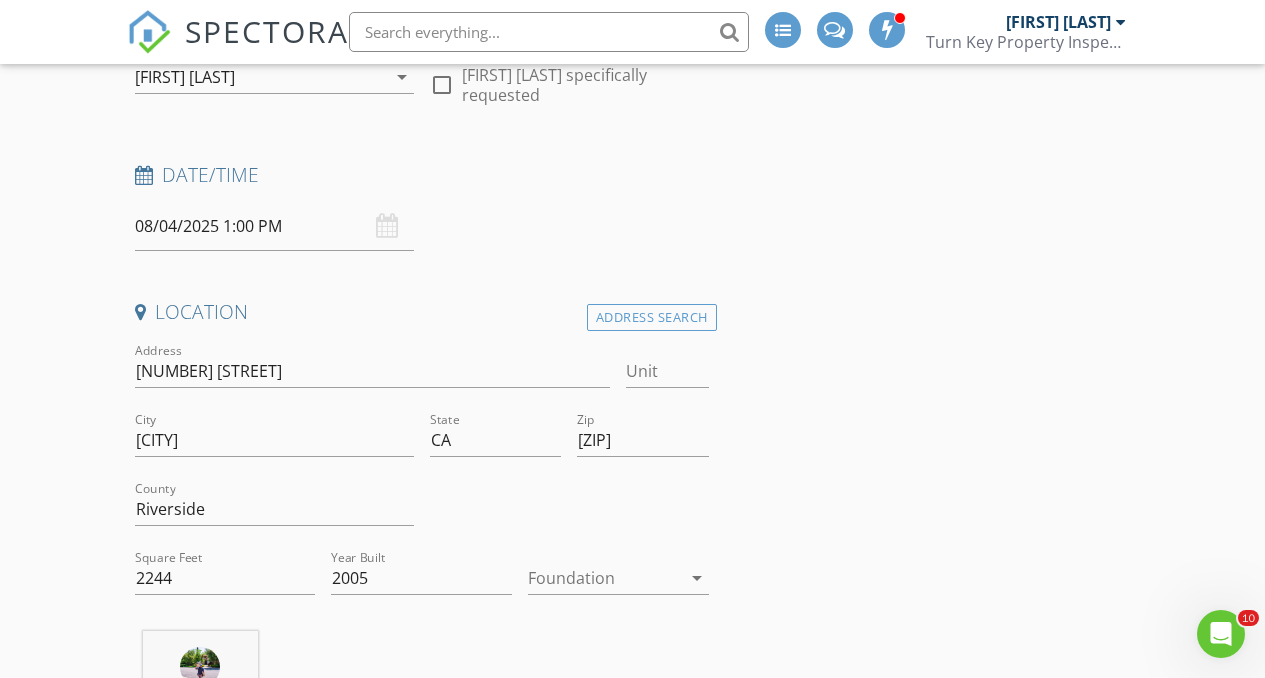 click at bounding box center (604, 578) 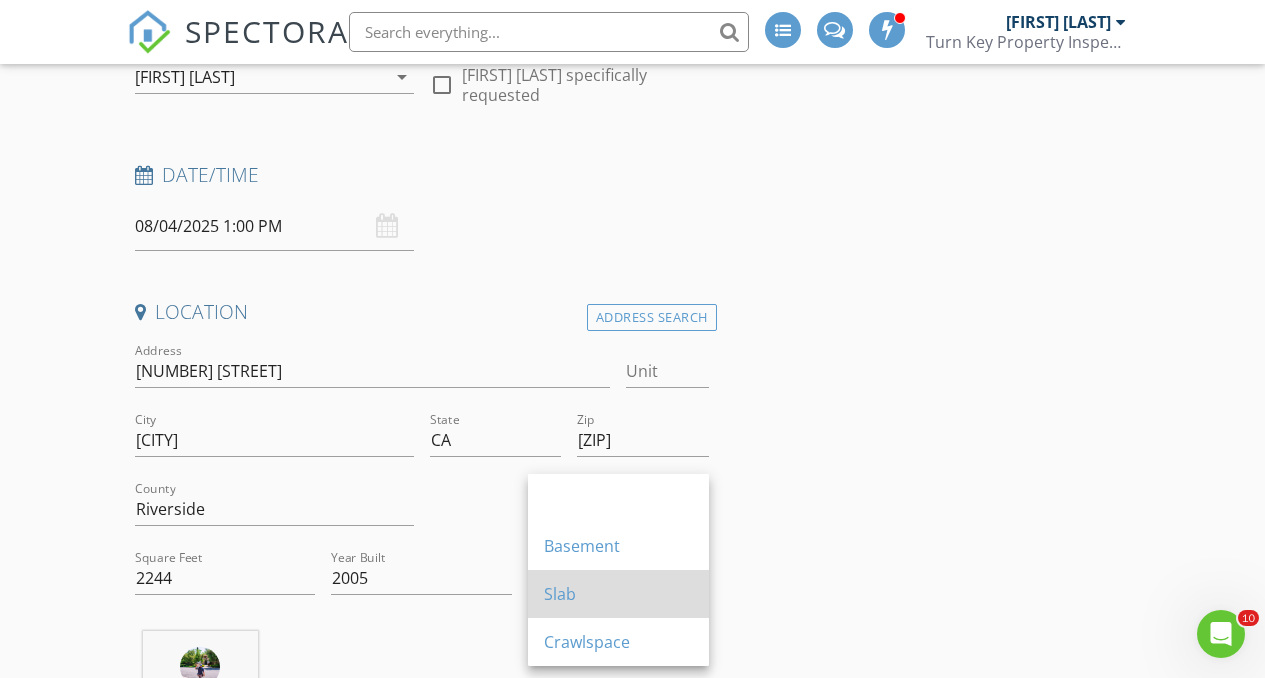 click on "Slab" at bounding box center [618, 594] 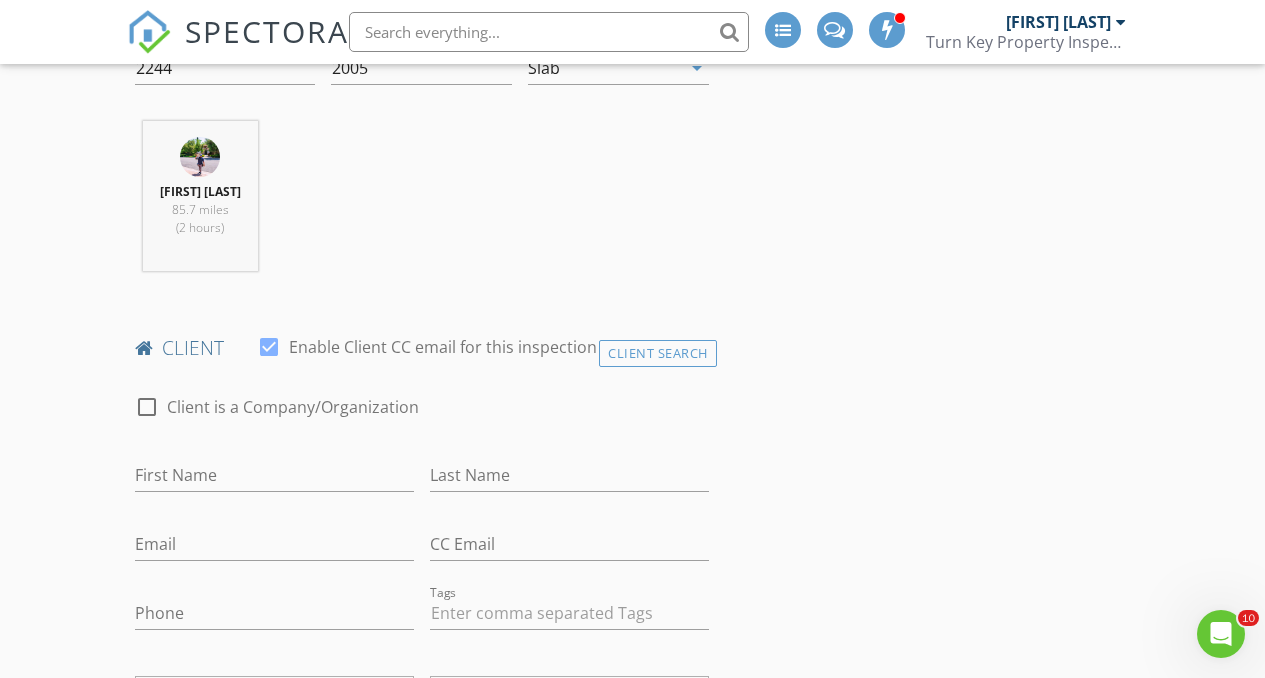 scroll, scrollTop: 839, scrollLeft: 0, axis: vertical 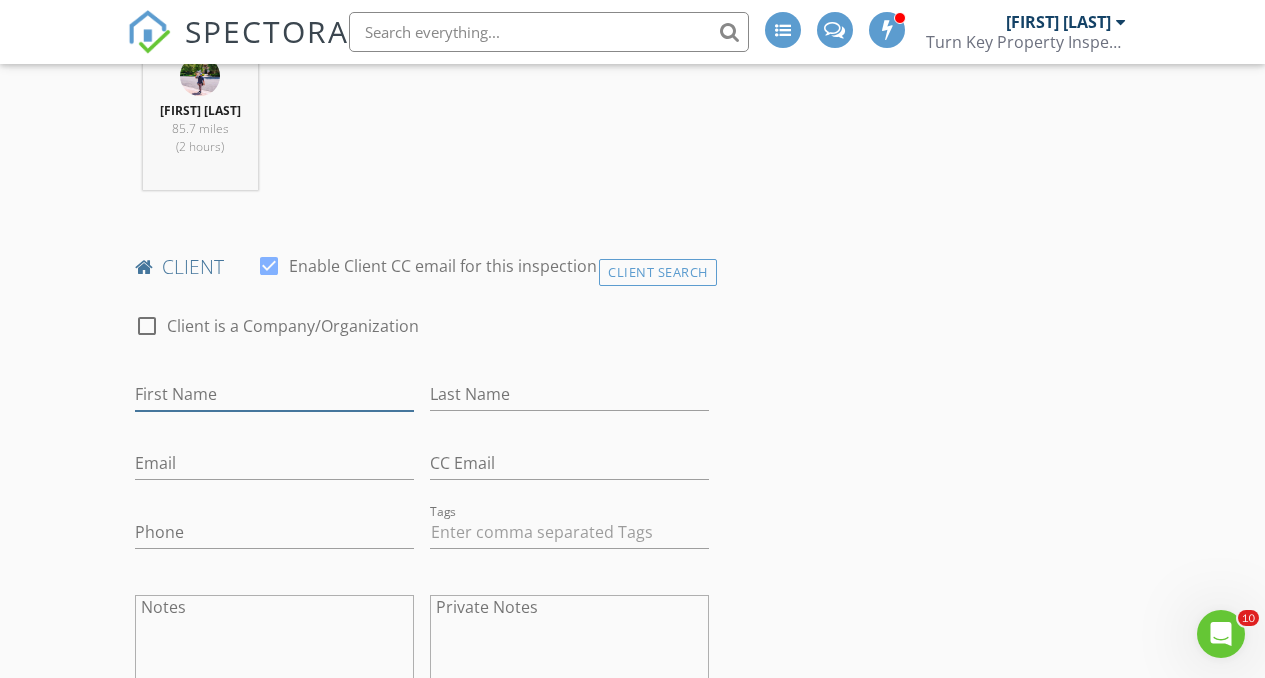 click on "First Name" at bounding box center [274, 394] 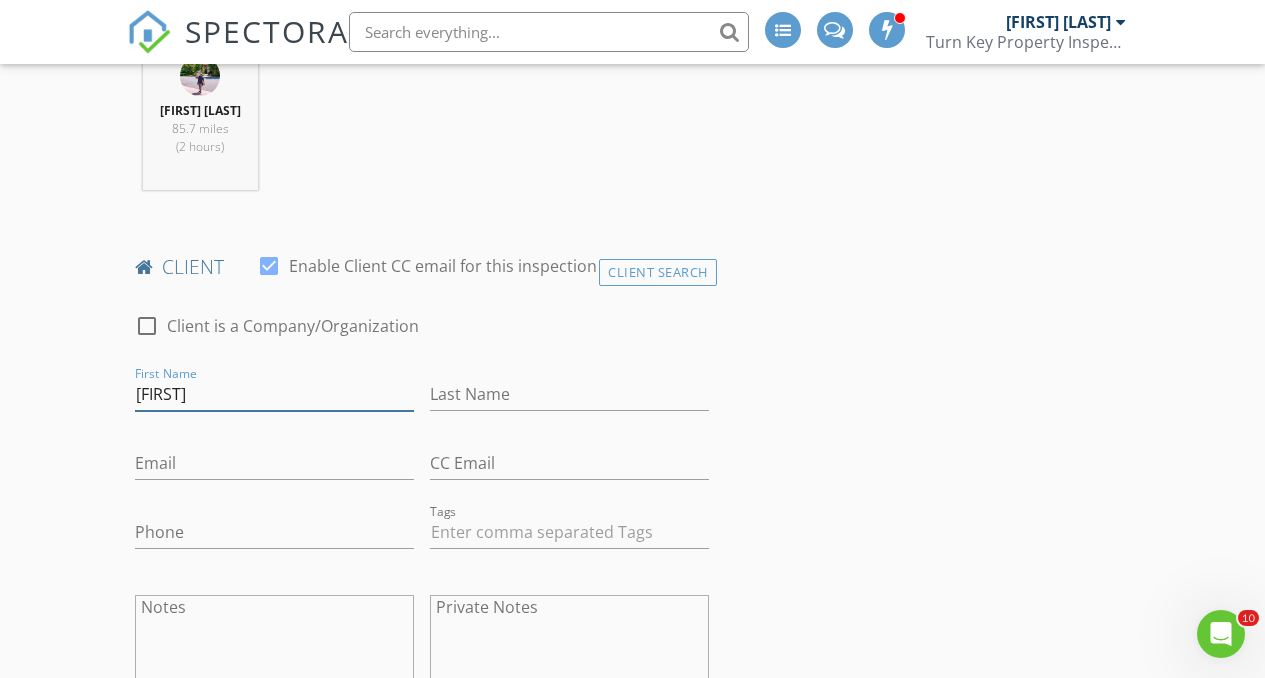 type on "Alejandro" 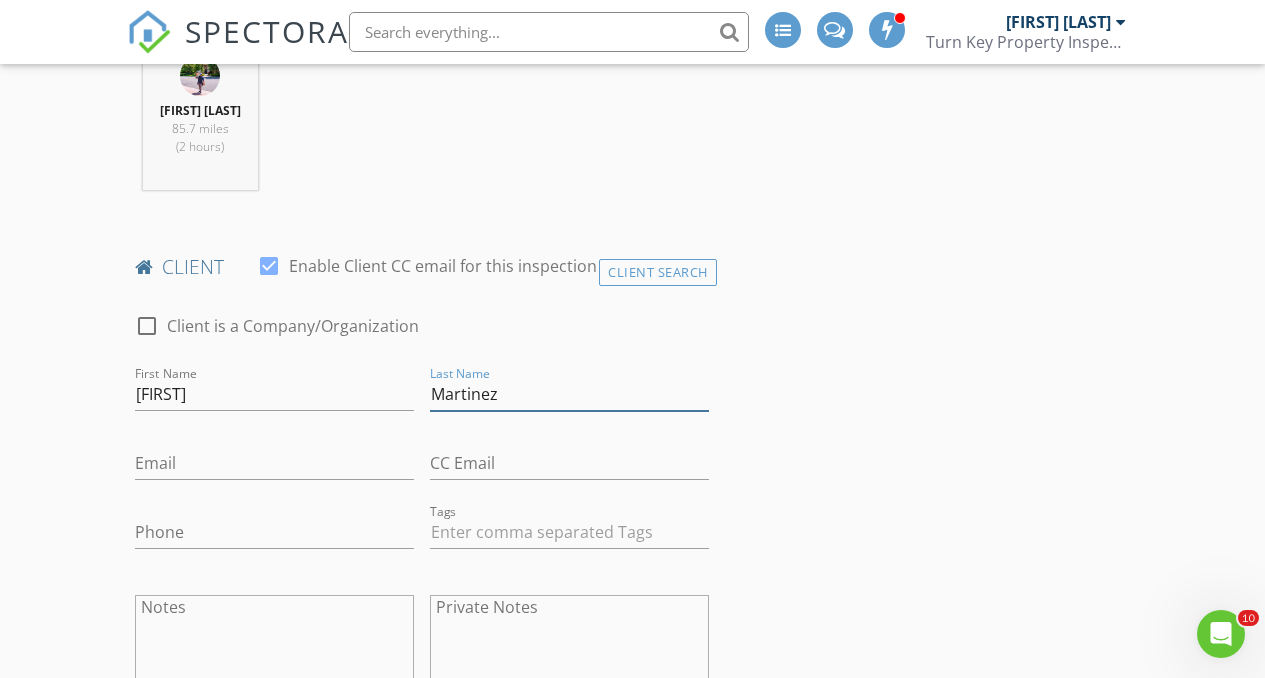 type on "Martinez" 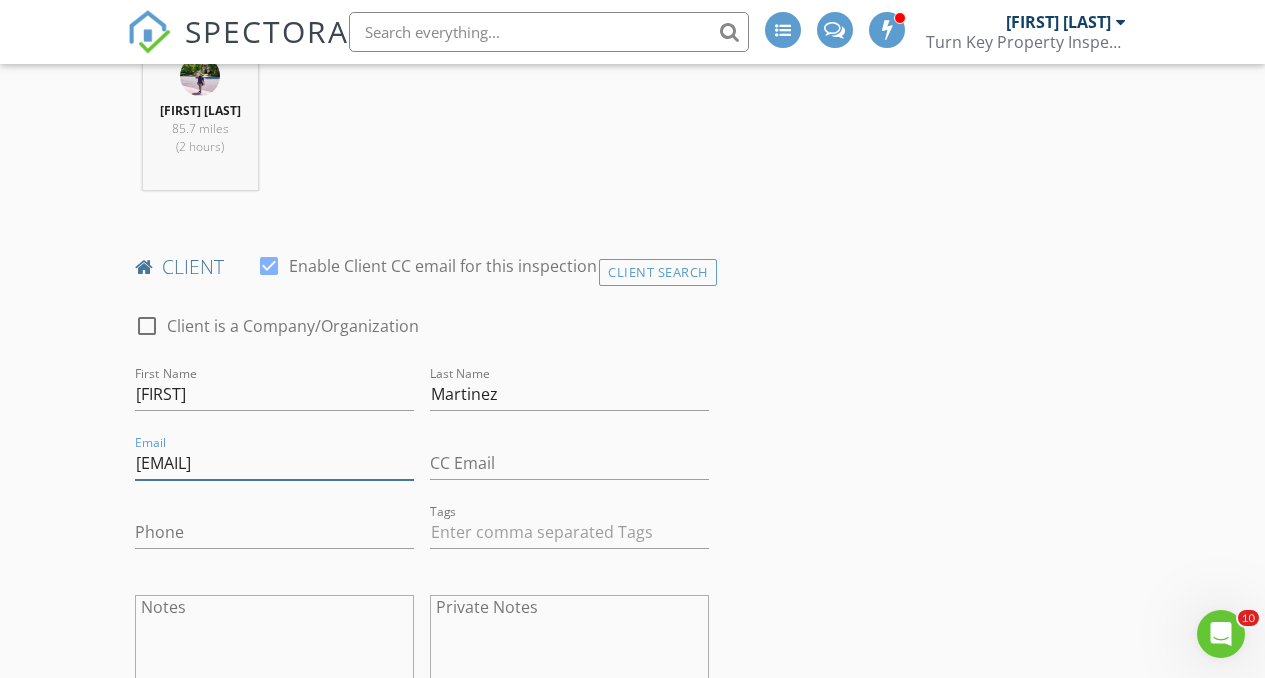 type on "[EMAIL]" 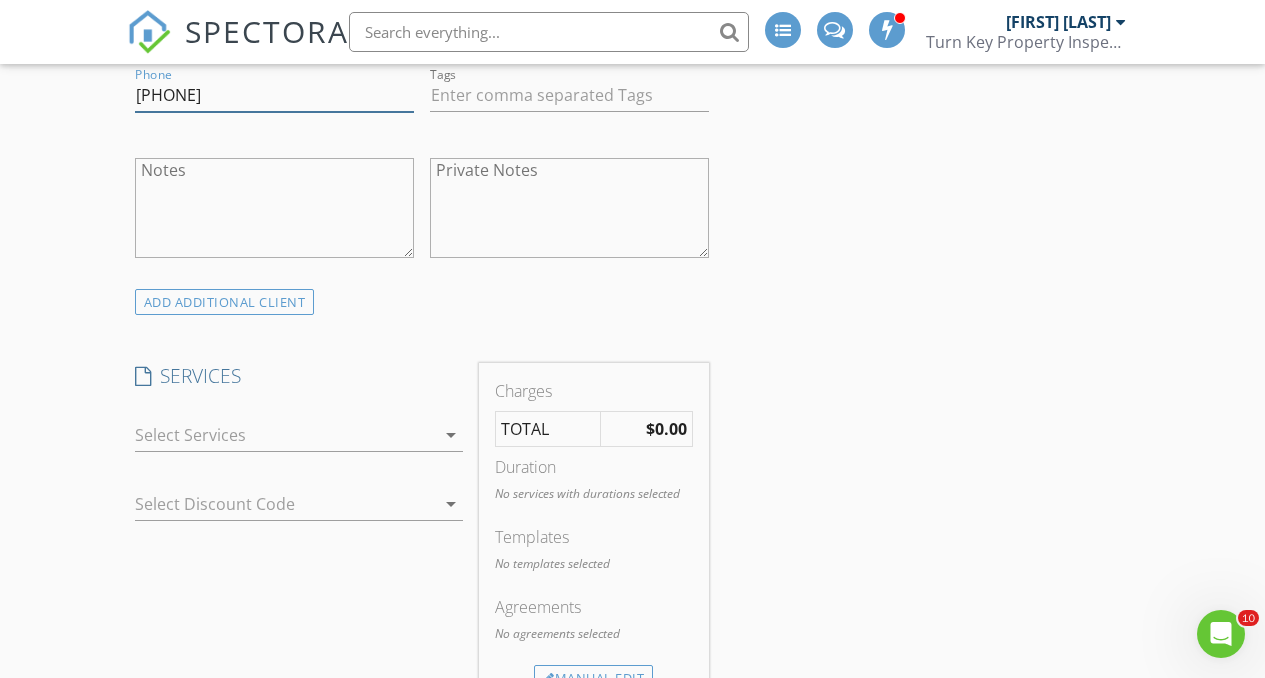 scroll, scrollTop: 1314, scrollLeft: 0, axis: vertical 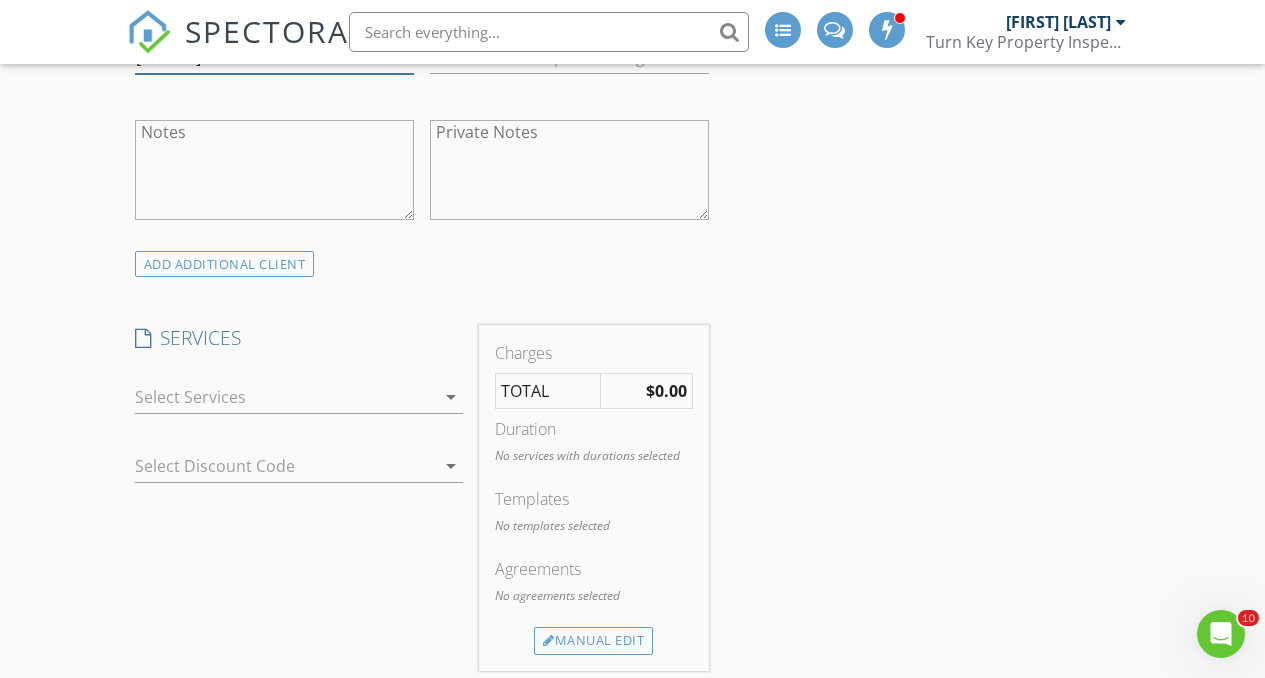 type on "[PHONE]" 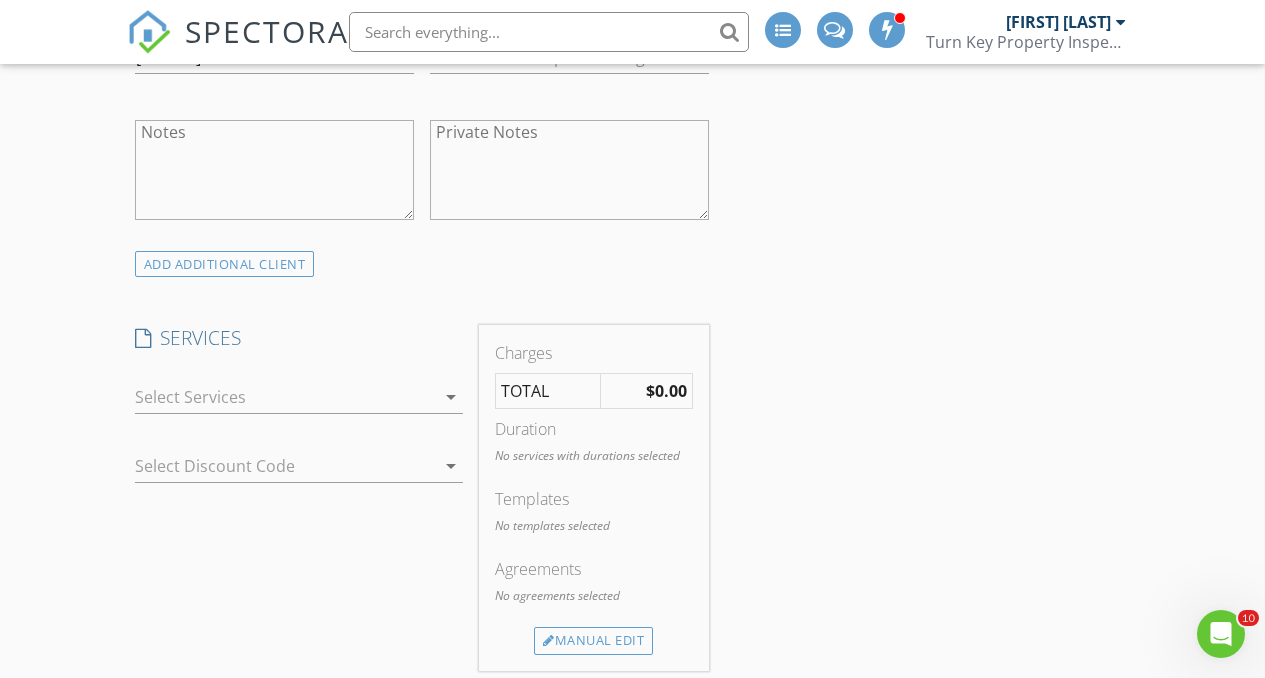 click at bounding box center [285, 397] 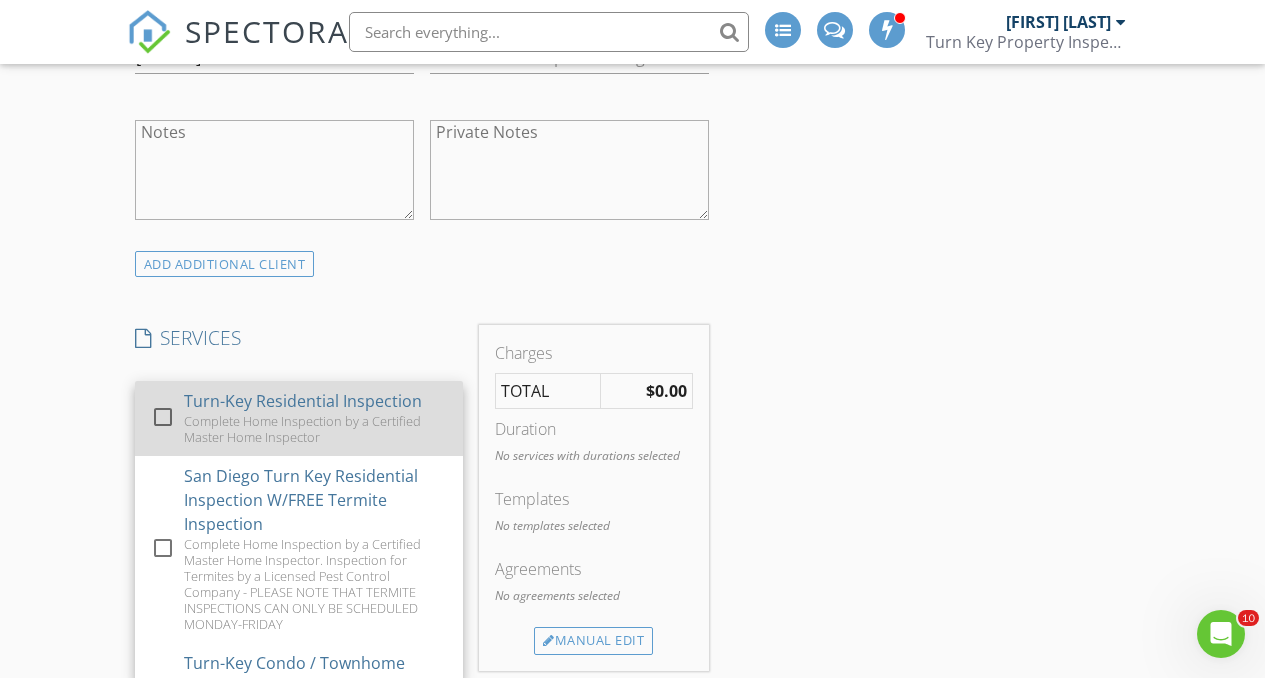 click on "Turn-Key Residential Inspection" at bounding box center (302, 401) 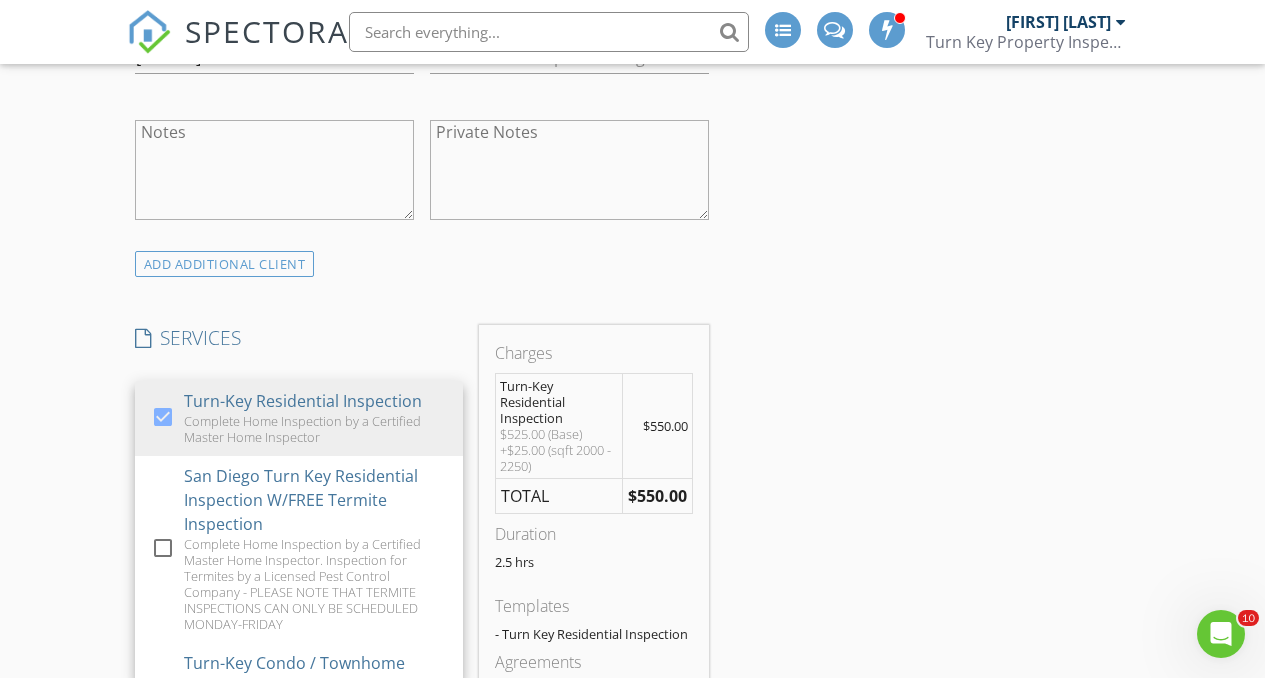 click on "New Inspection
INSPECTOR(S)
check_box   Anthony Flores   PRIMARY   check_box_outline_blank   Anthony V. Flores     check_box_outline_blank   Philip Reams     Anthony Flores arrow_drop_down   check_box_outline_blank Anthony Flores specifically requested
Date/Time
08/04/2025 1:00 PM
Location
Address Search       Address 1483 Burns Ln   Unit   City San Jacinto   State CA   Zip 92583   County Riverside     Square Feet 2244   Year Built 2005   Foundation Slab arrow_drop_down     Anthony Flores     85.7 miles     (2 hours)
client
check_box Enable Client CC email for this inspection   Client Search     check_box_outline_blank Client is a Company/Organization     First Name Alejandro   Last Name Martinez   Email ayayjyb1@icloud.com   CC Email   Phone 909-970-1543         Tags         Notes   Private Notes
SERVICES" at bounding box center [632, 762] 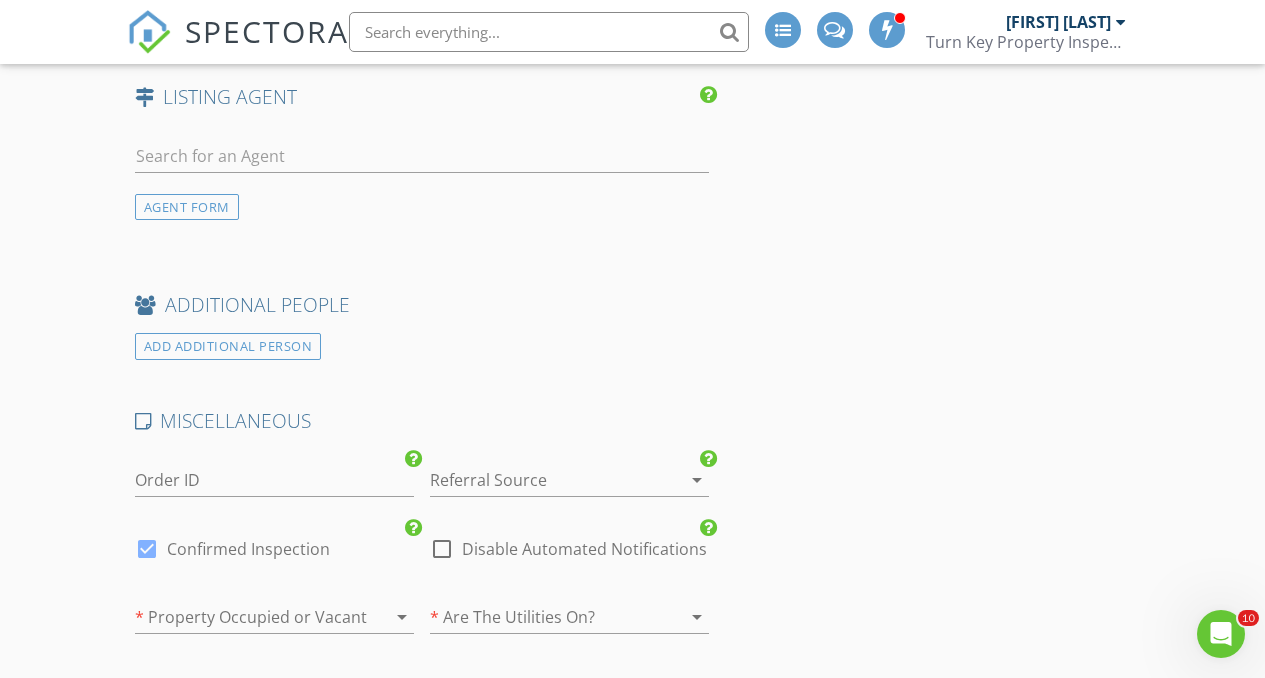 scroll, scrollTop: 2661, scrollLeft: 0, axis: vertical 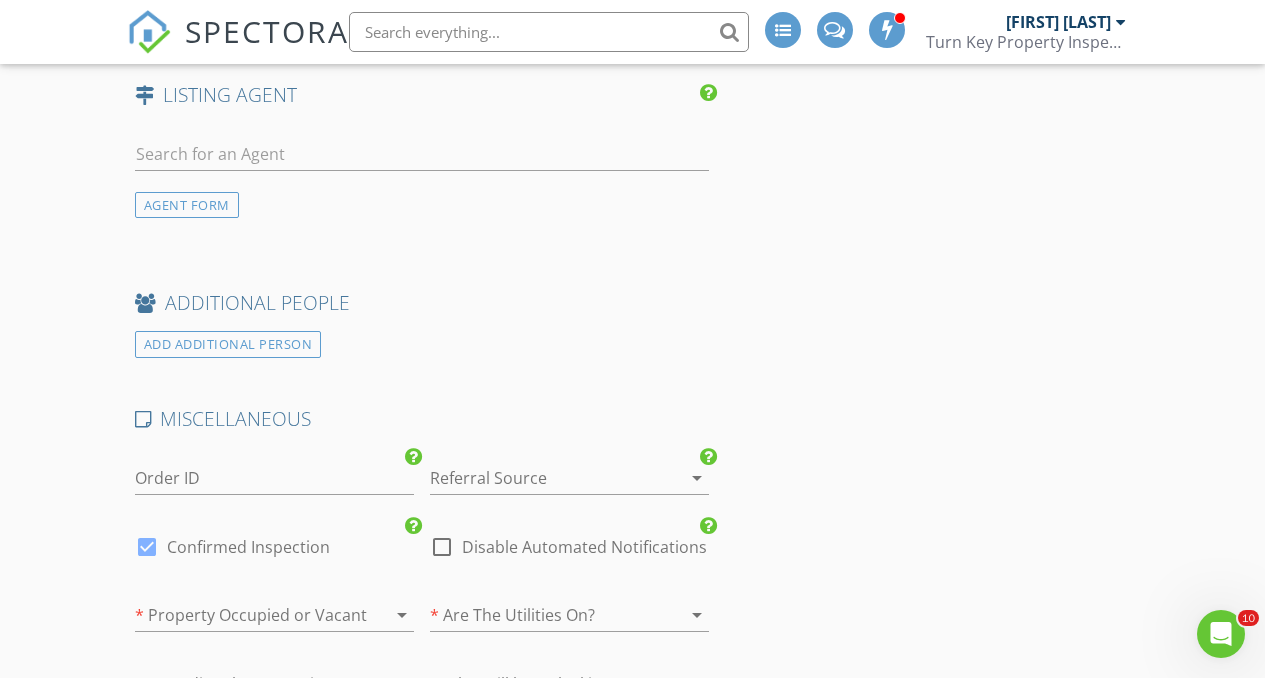 click at bounding box center [541, 478] 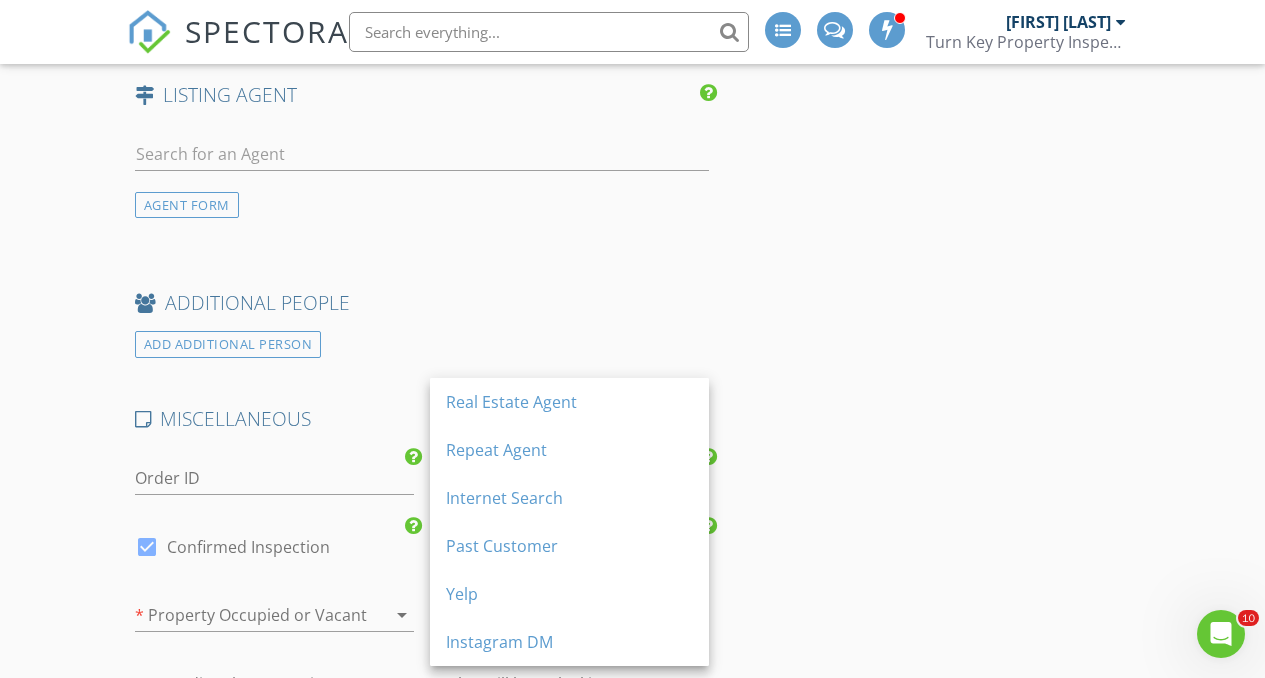 click on "INSPECTOR(S)
check_box   Anthony Flores   PRIMARY   check_box_outline_blank   Anthony V. Flores     check_box_outline_blank   Philip Reams     Anthony Flores arrow_drop_down   check_box_outline_blank Anthony Flores specifically requested
Date/Time
08/04/2025 1:00 PM
Location
Address Search       Address 1483 Burns Ln   Unit   City San Jacinto   State CA   Zip 92583   County Riverside     Square Feet 2244   Year Built 2005   Foundation Slab arrow_drop_down     Anthony Flores     85.7 miles     (2 hours)
client
check_box Enable Client CC email for this inspection   Client Search     check_box_outline_blank Client is a Company/Organization     First Name Alejandro   Last Name Martinez   Email ayayjyb1@icloud.com   CC Email   Phone 909-970-1543         Tags         Notes   Private Notes
ADD ADDITIONAL client" at bounding box center [633, -551] 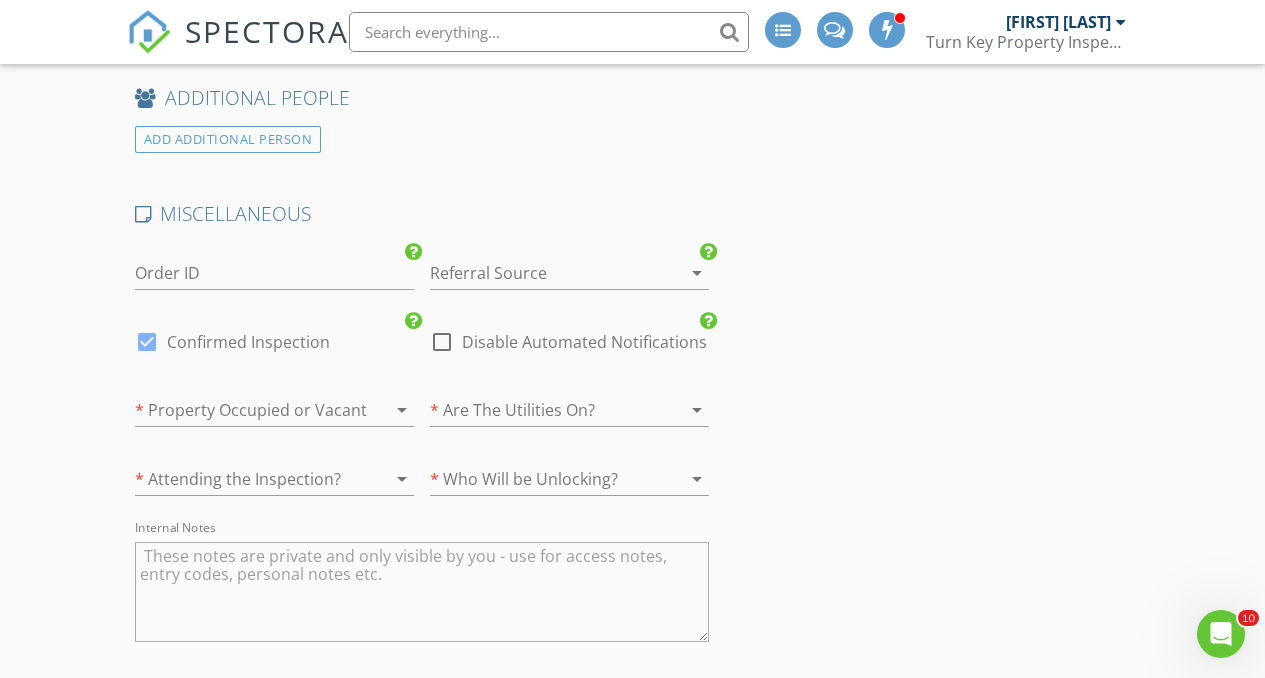 scroll, scrollTop: 3354, scrollLeft: 0, axis: vertical 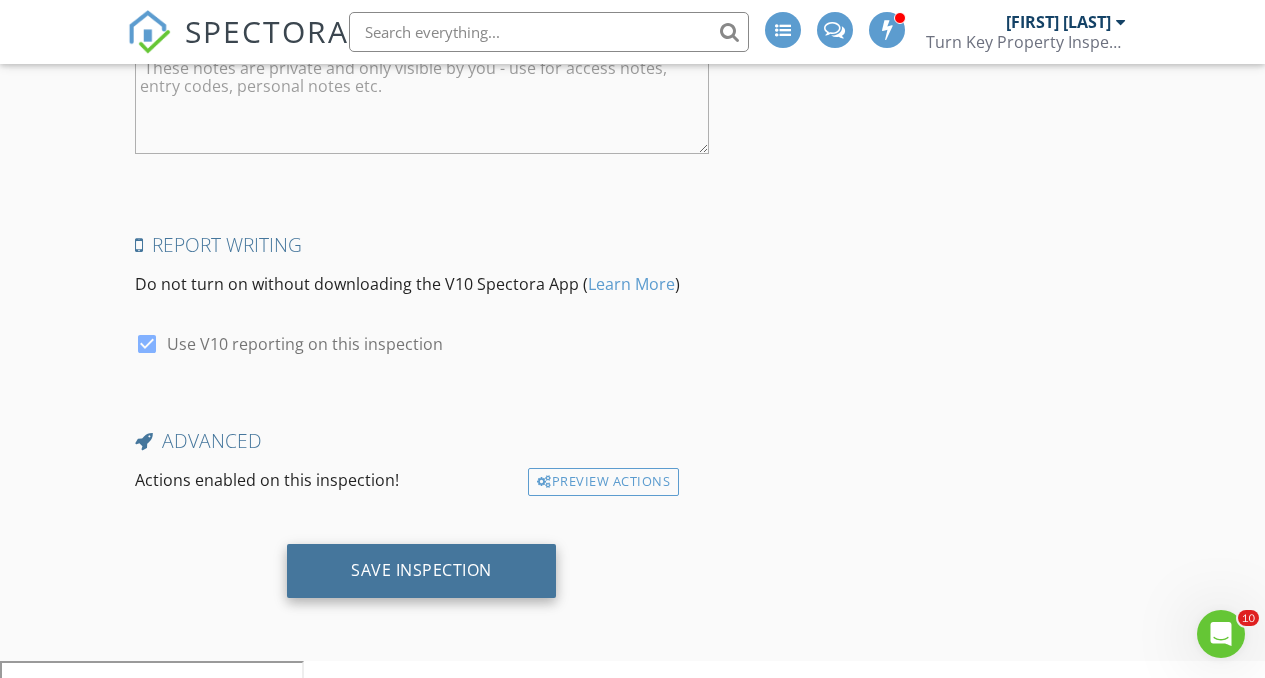 click on "Save Inspection" at bounding box center (421, 571) 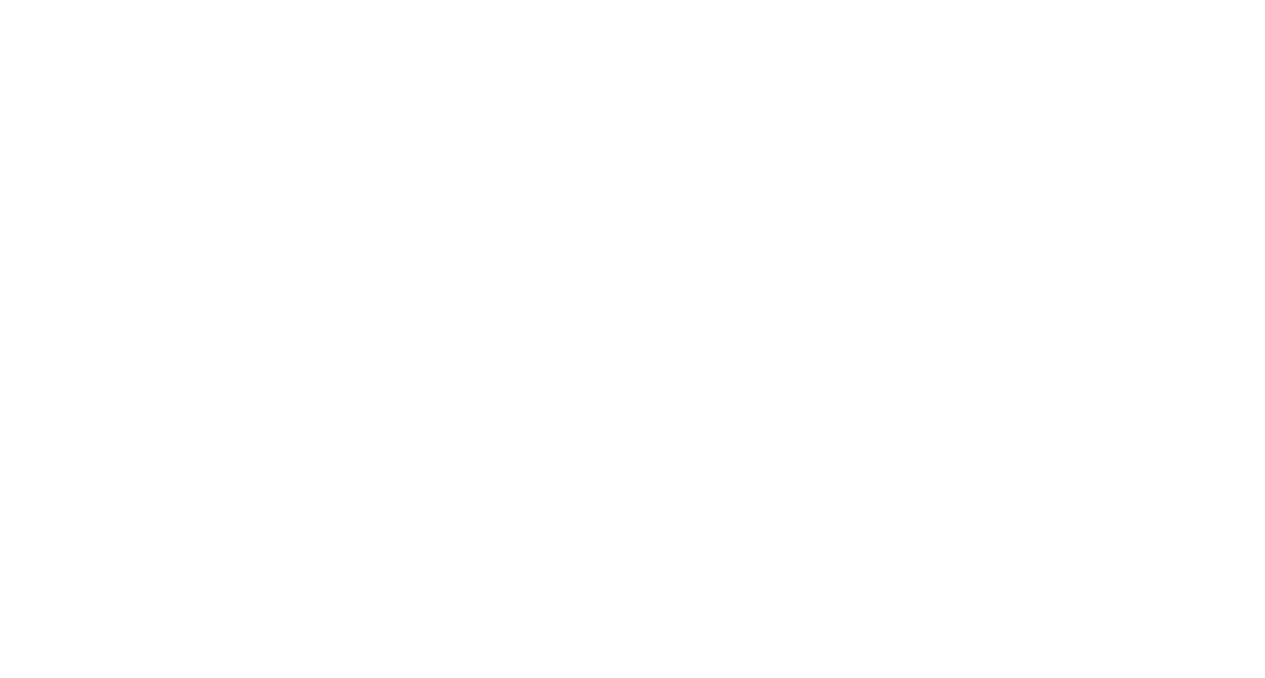 scroll, scrollTop: 0, scrollLeft: 0, axis: both 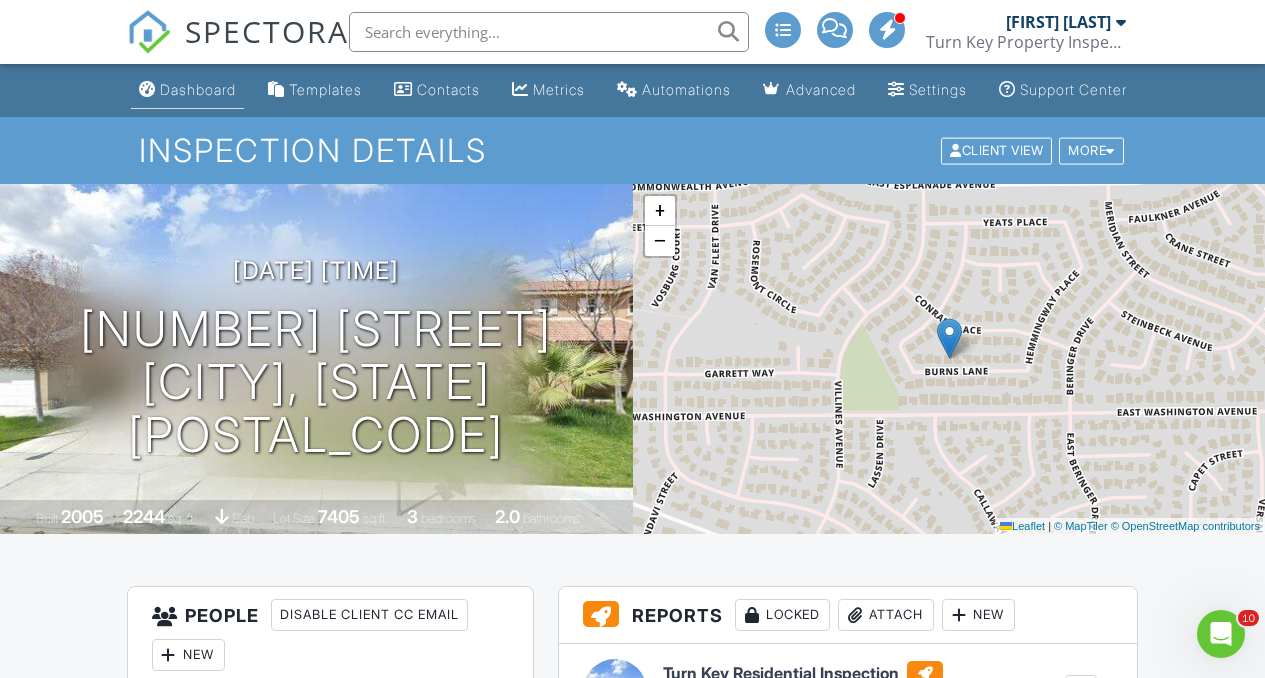 click on "Dashboard" at bounding box center (198, 89) 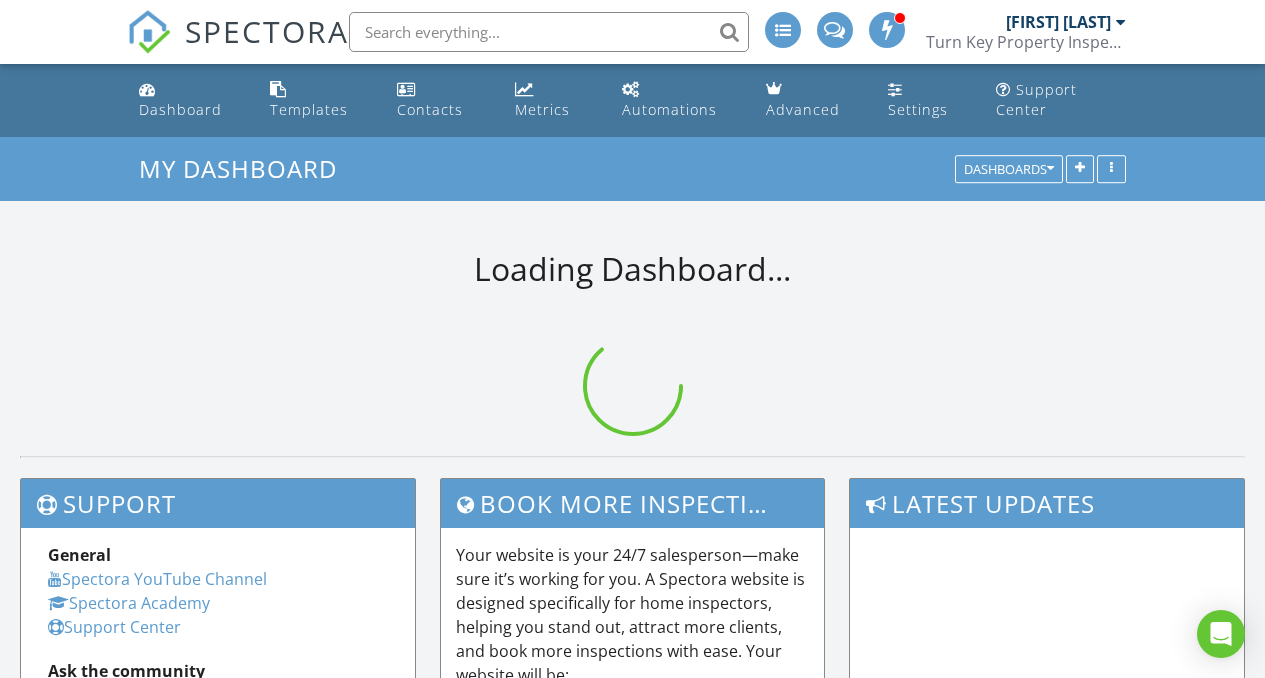 scroll, scrollTop: 522, scrollLeft: 0, axis: vertical 